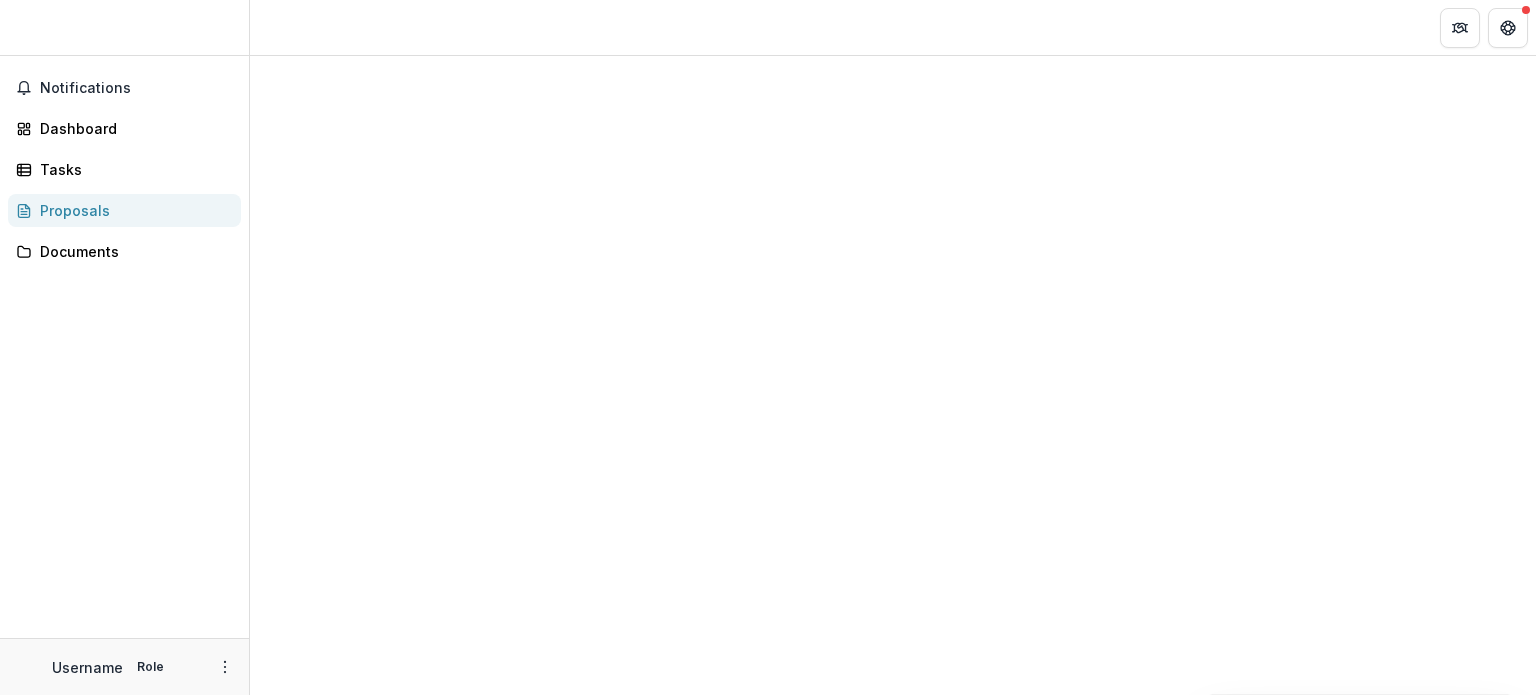 scroll, scrollTop: 0, scrollLeft: 0, axis: both 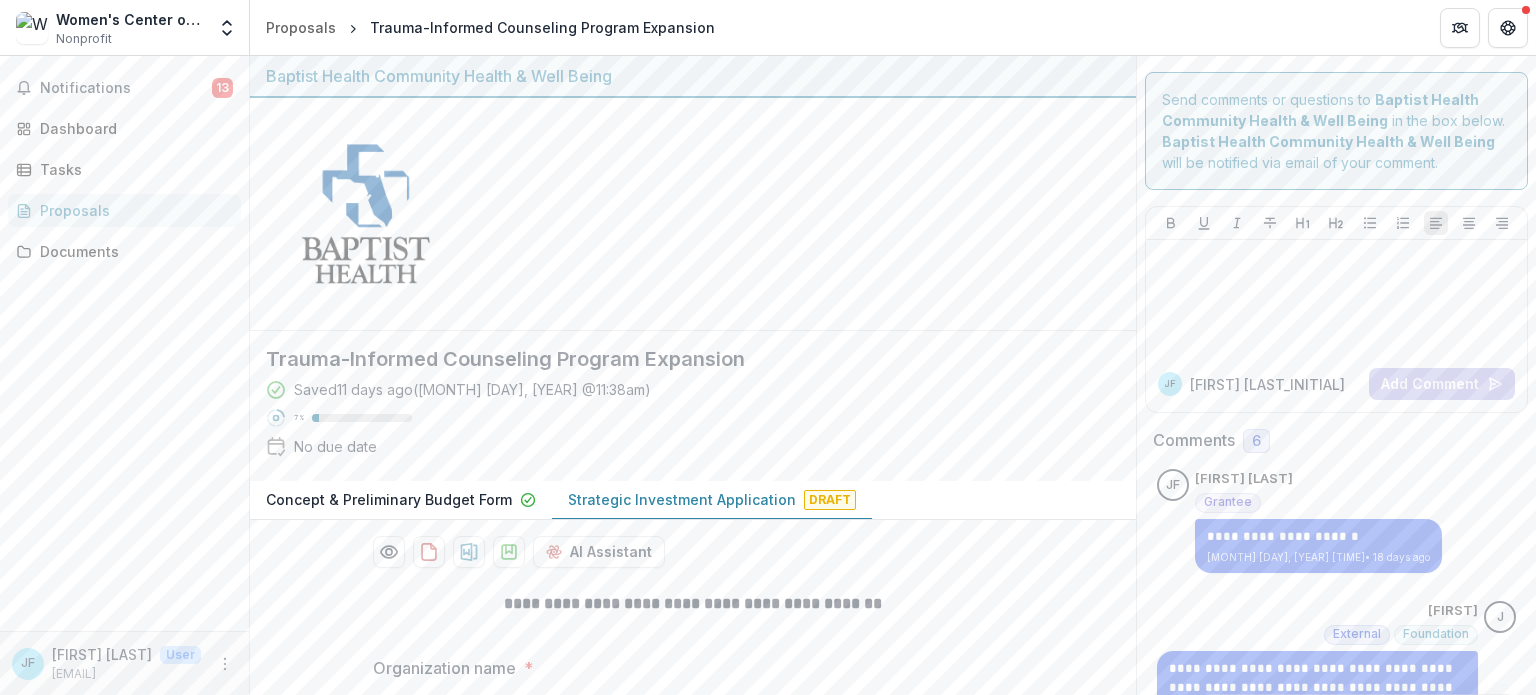 click on "Concept & Preliminary Budget Form" at bounding box center [389, 499] 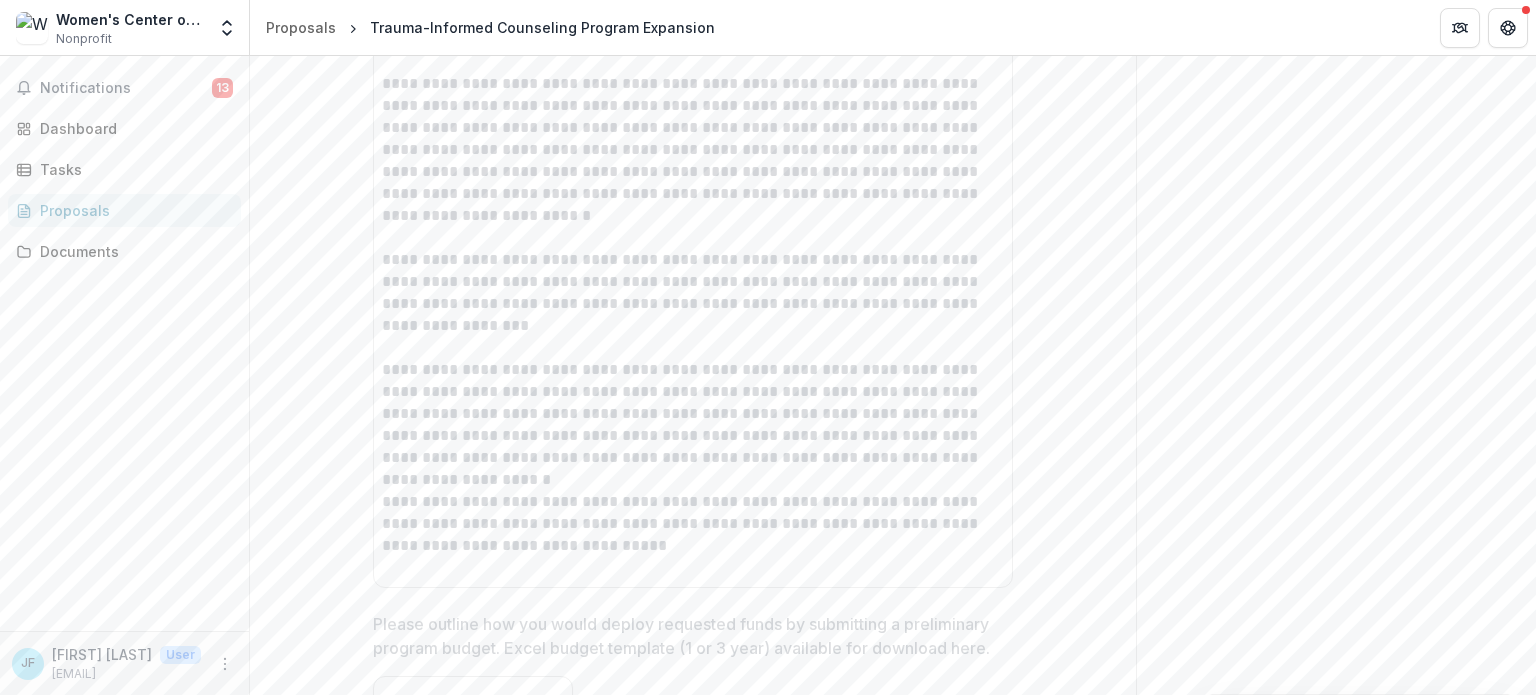 scroll, scrollTop: 1700, scrollLeft: 0, axis: vertical 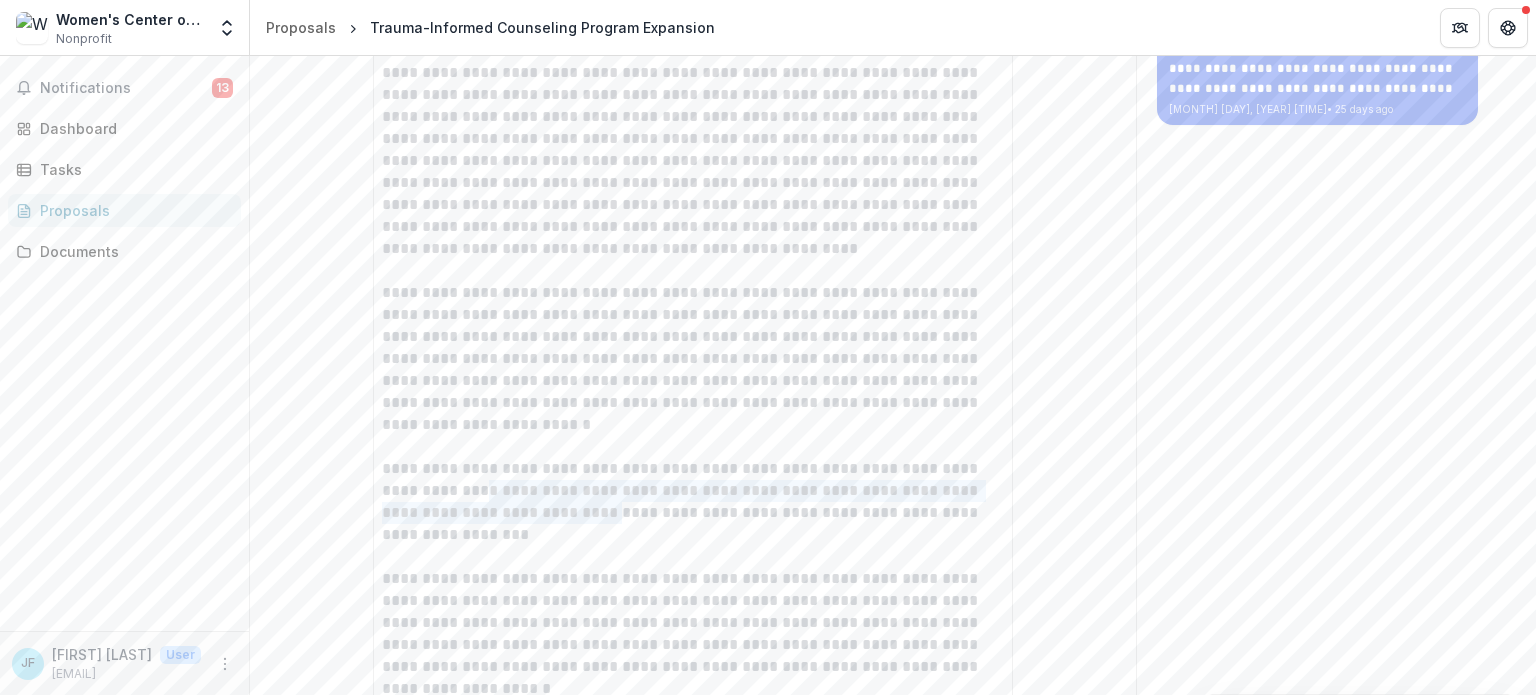 drag, startPoint x: 579, startPoint y: 506, endPoint x: 471, endPoint y: 483, distance: 110.42192 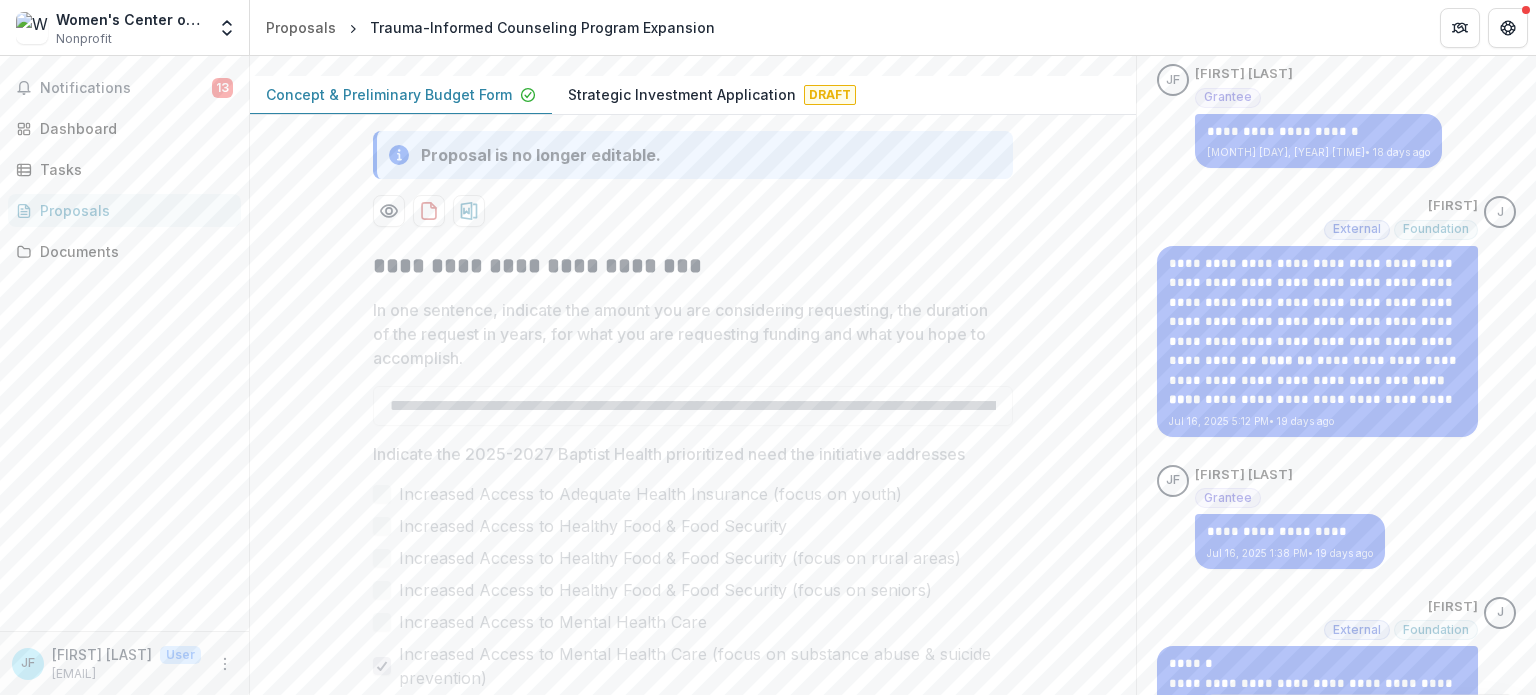 scroll, scrollTop: 459, scrollLeft: 0, axis: vertical 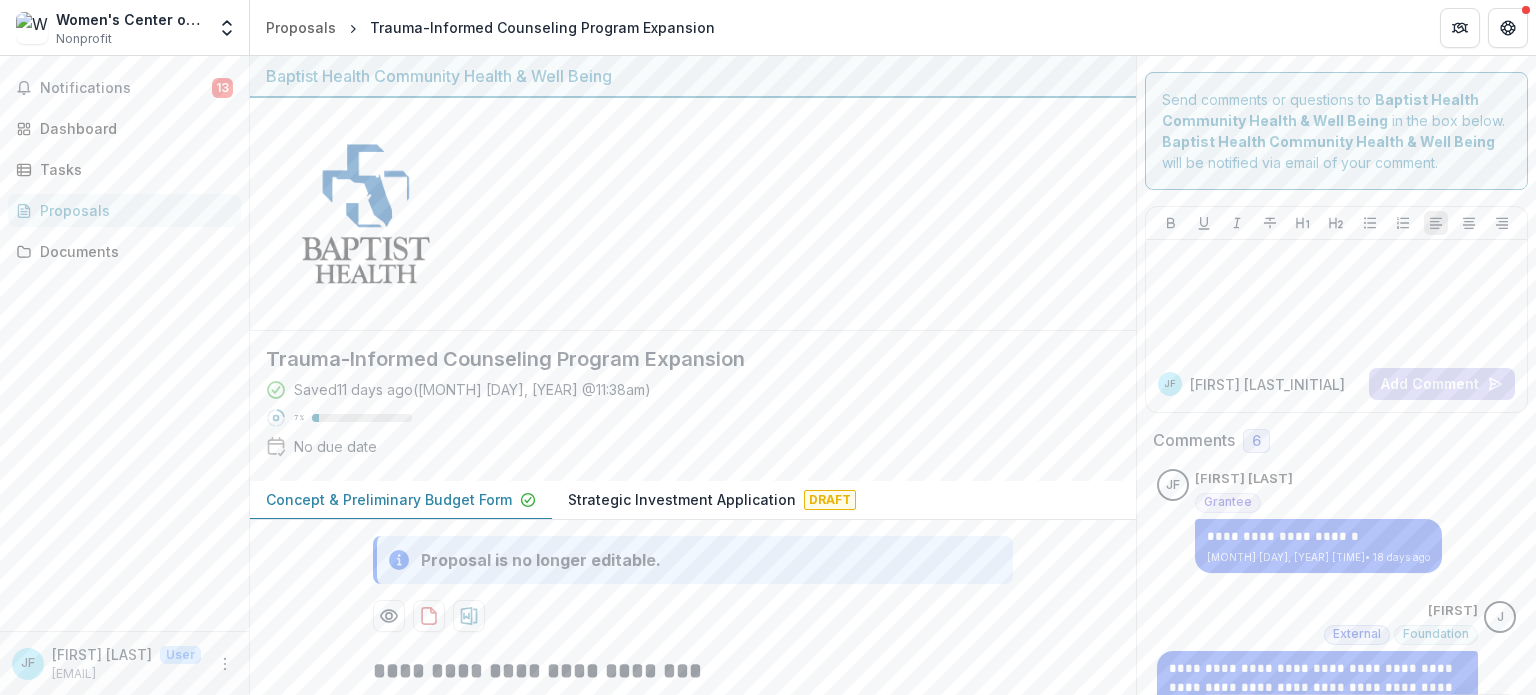 drag, startPoint x: 676, startPoint y: 500, endPoint x: 744, endPoint y: 389, distance: 130.17296 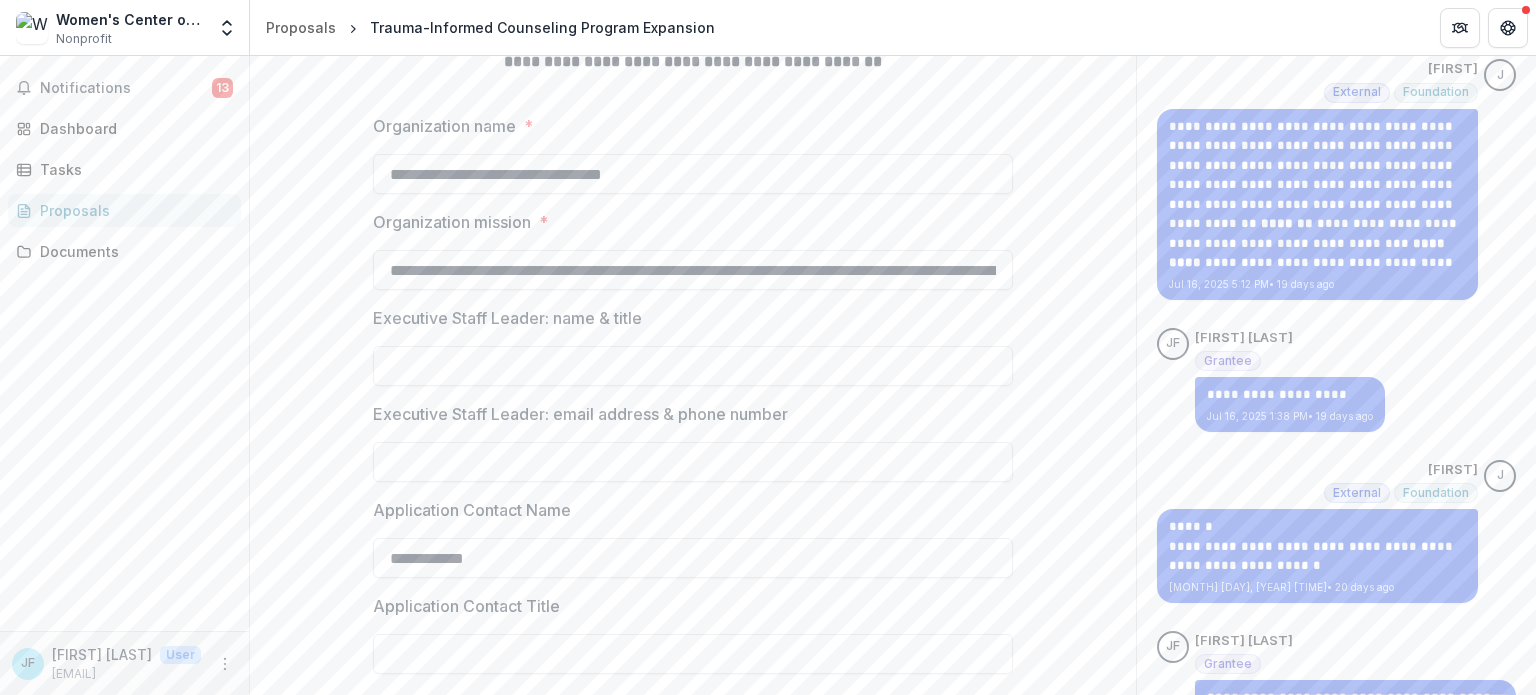 scroll, scrollTop: 600, scrollLeft: 0, axis: vertical 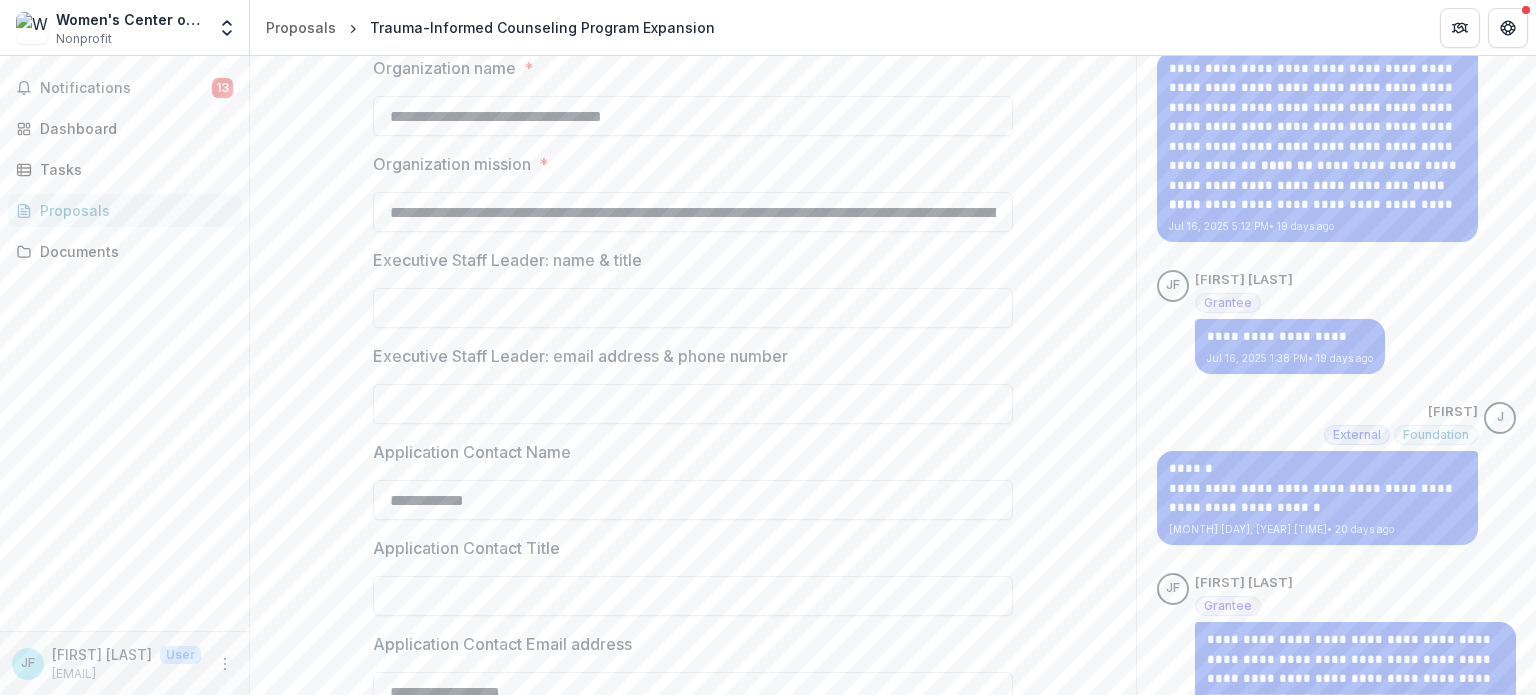 drag, startPoint x: 292, startPoint y: 236, endPoint x: 313, endPoint y: 228, distance: 22.472204 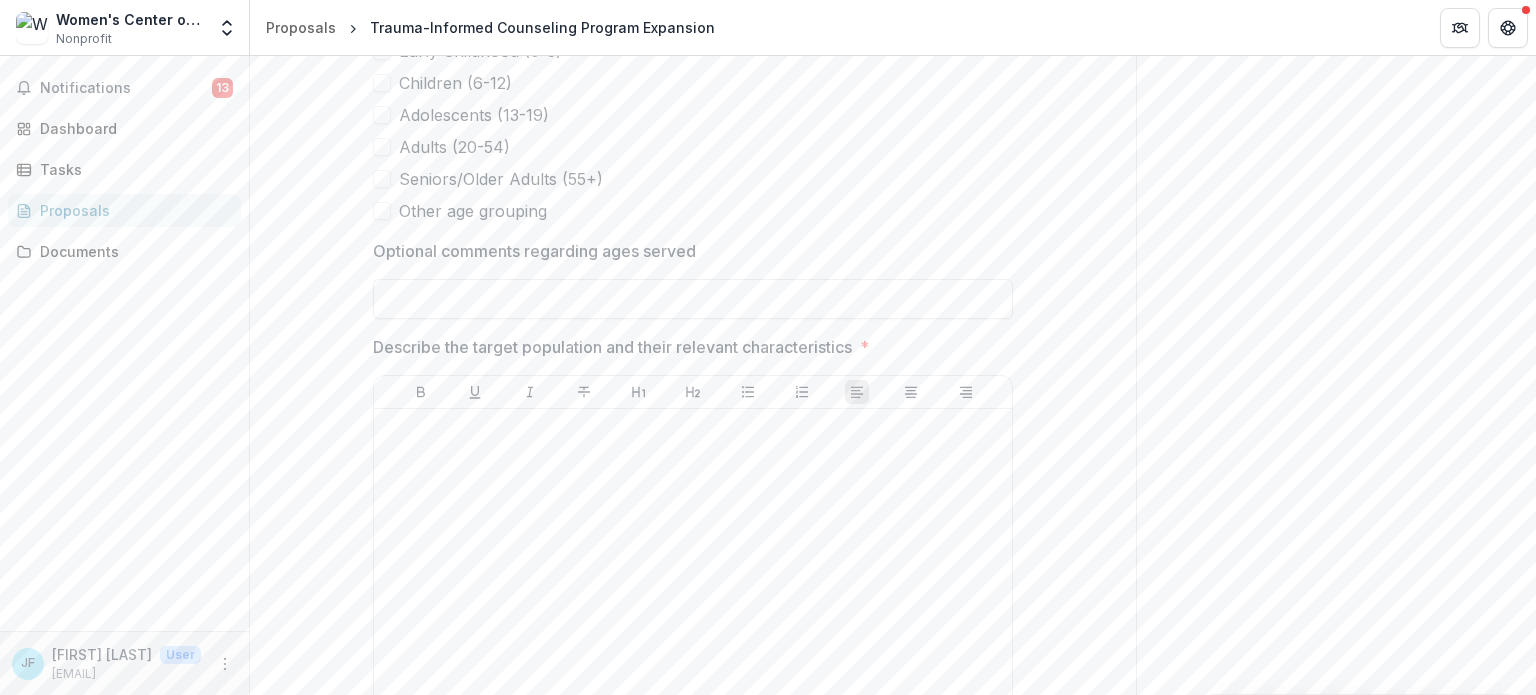 scroll, scrollTop: 4700, scrollLeft: 0, axis: vertical 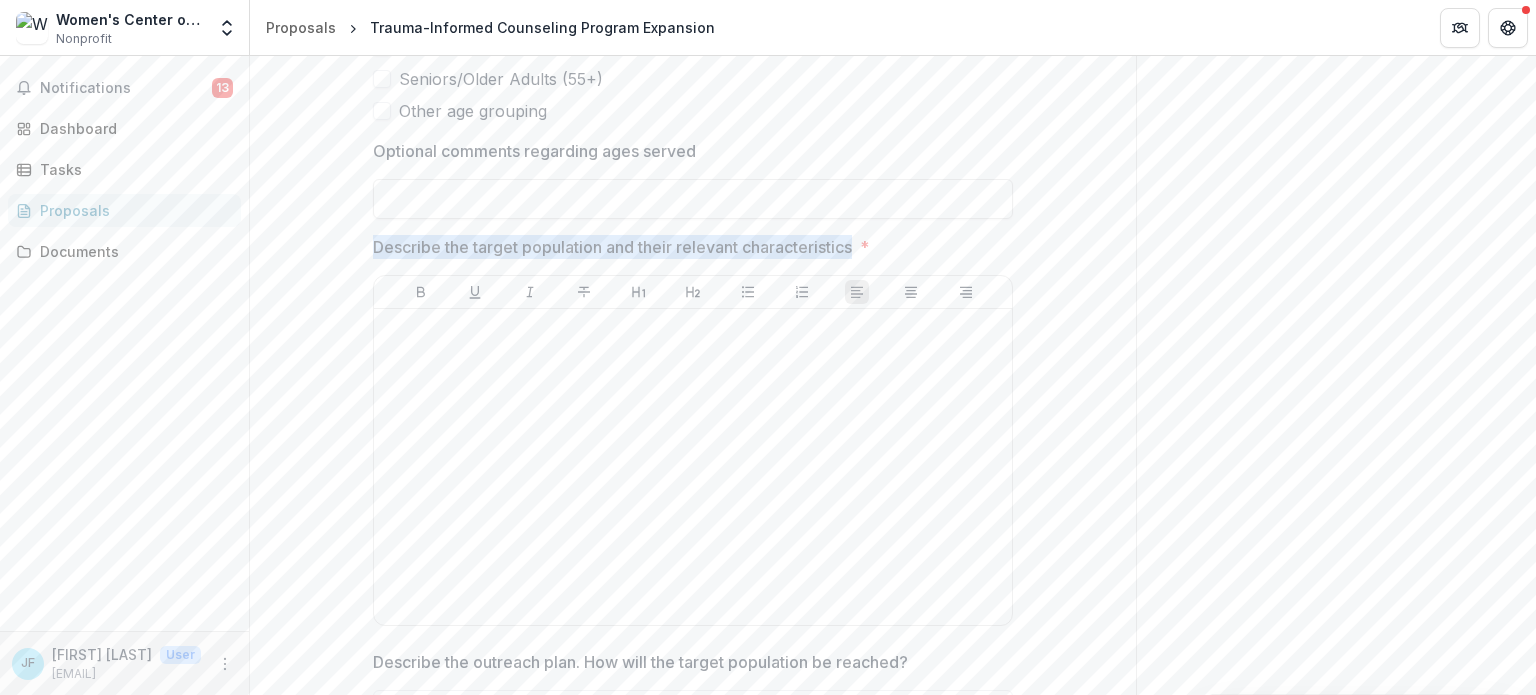 drag, startPoint x: 855, startPoint y: 270, endPoint x: 352, endPoint y: 258, distance: 503.14313 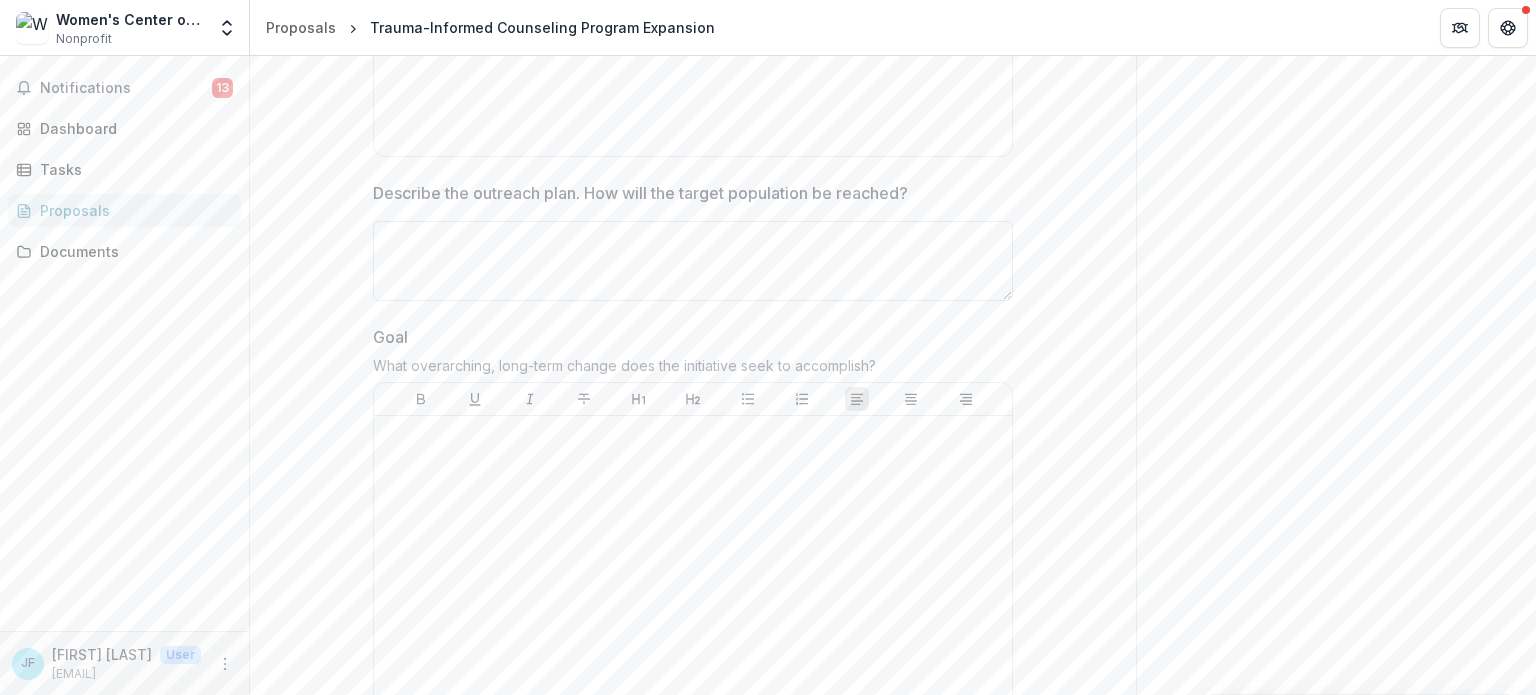 scroll, scrollTop: 5400, scrollLeft: 0, axis: vertical 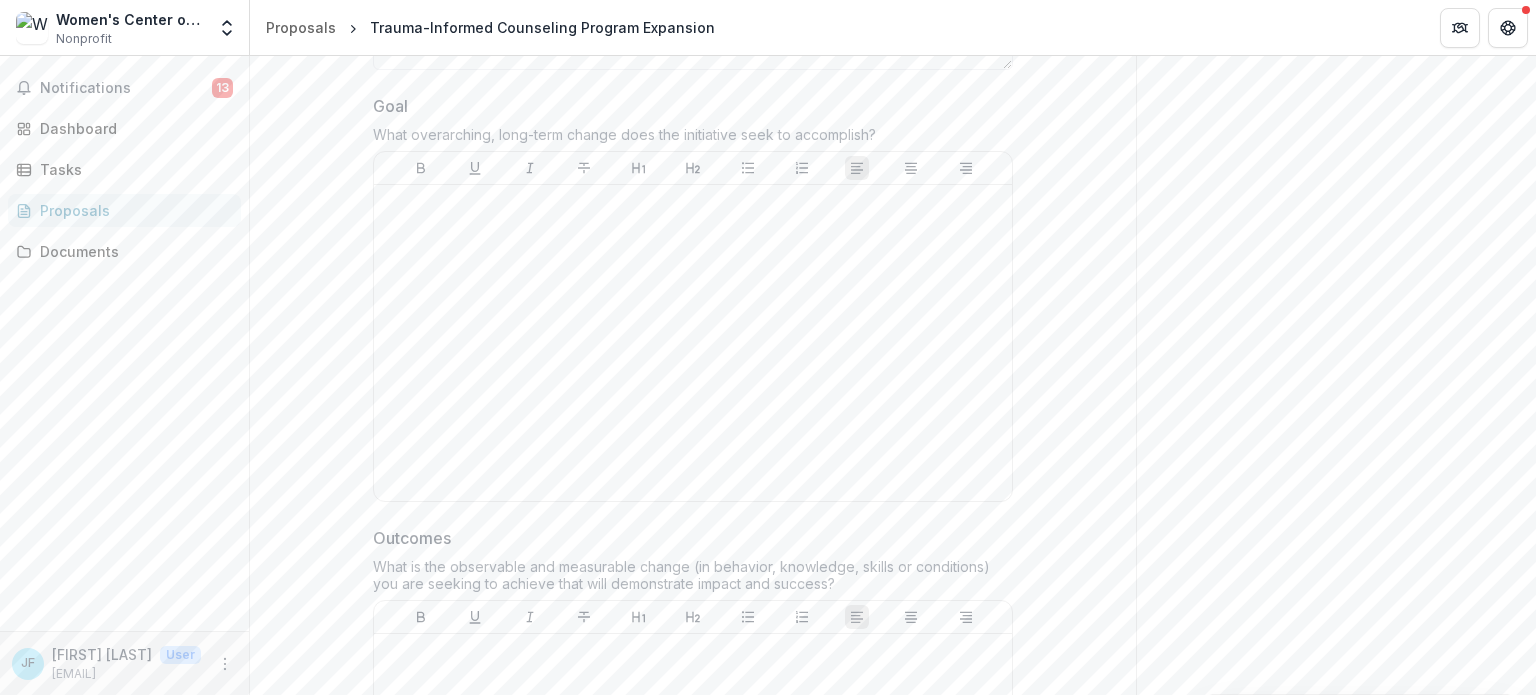 drag, startPoint x: 879, startPoint y: 153, endPoint x: 364, endPoint y: 162, distance: 515.0786 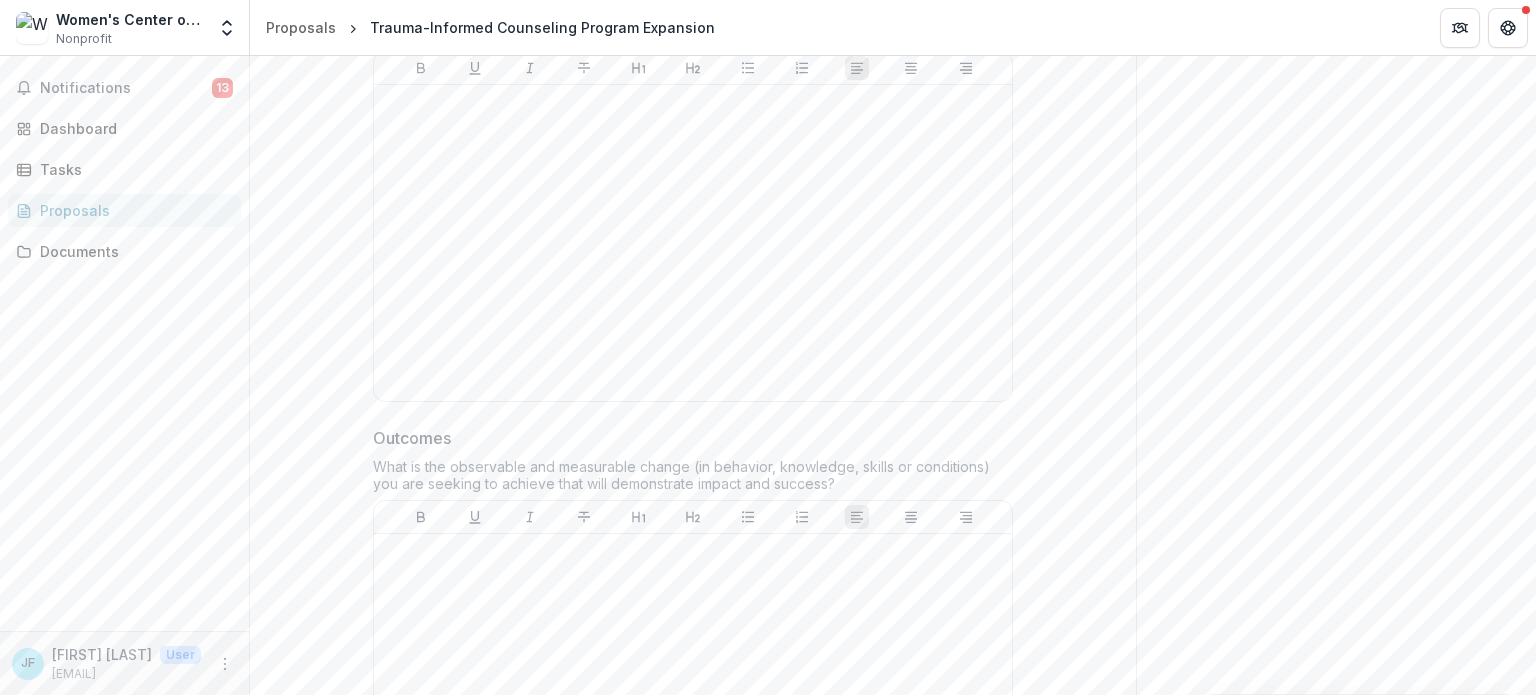 drag, startPoint x: 840, startPoint y: 500, endPoint x: 362, endPoint y: 487, distance: 478.17676 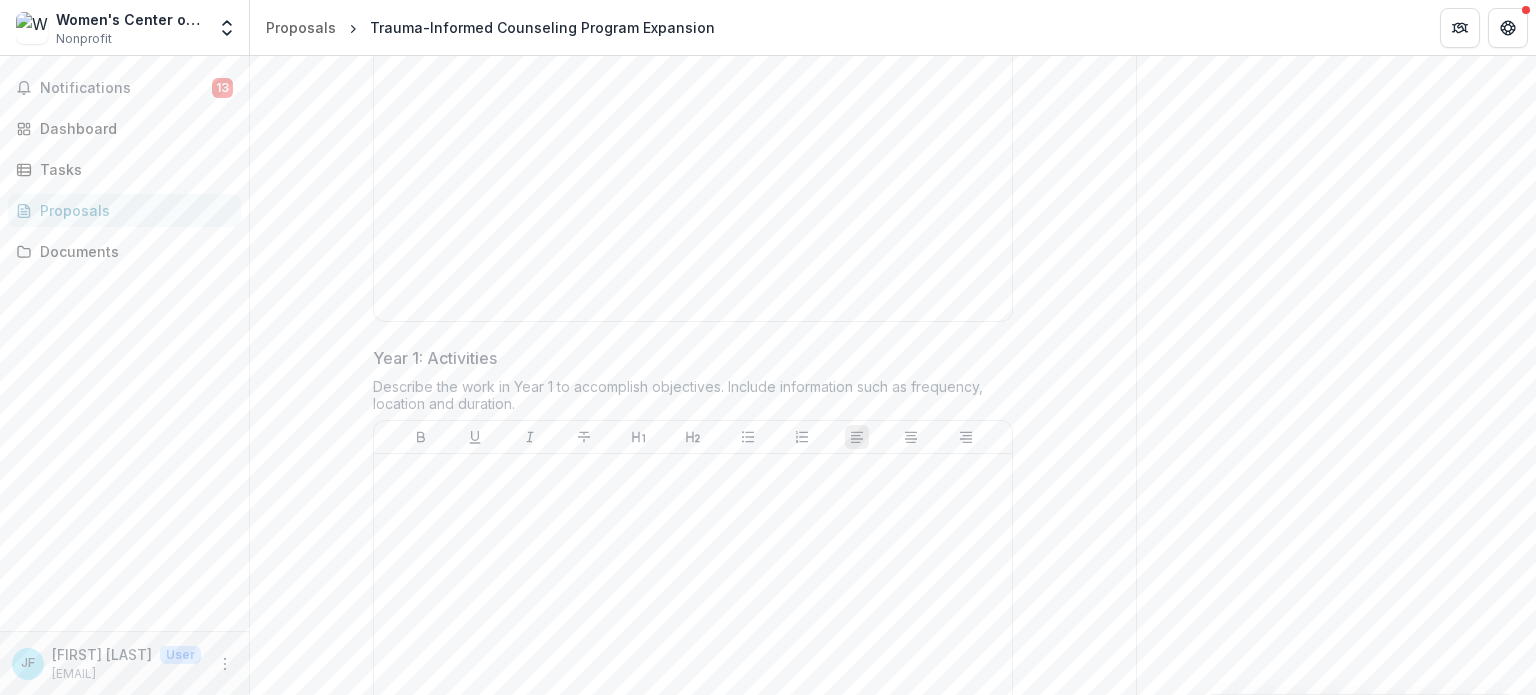scroll, scrollTop: 6100, scrollLeft: 0, axis: vertical 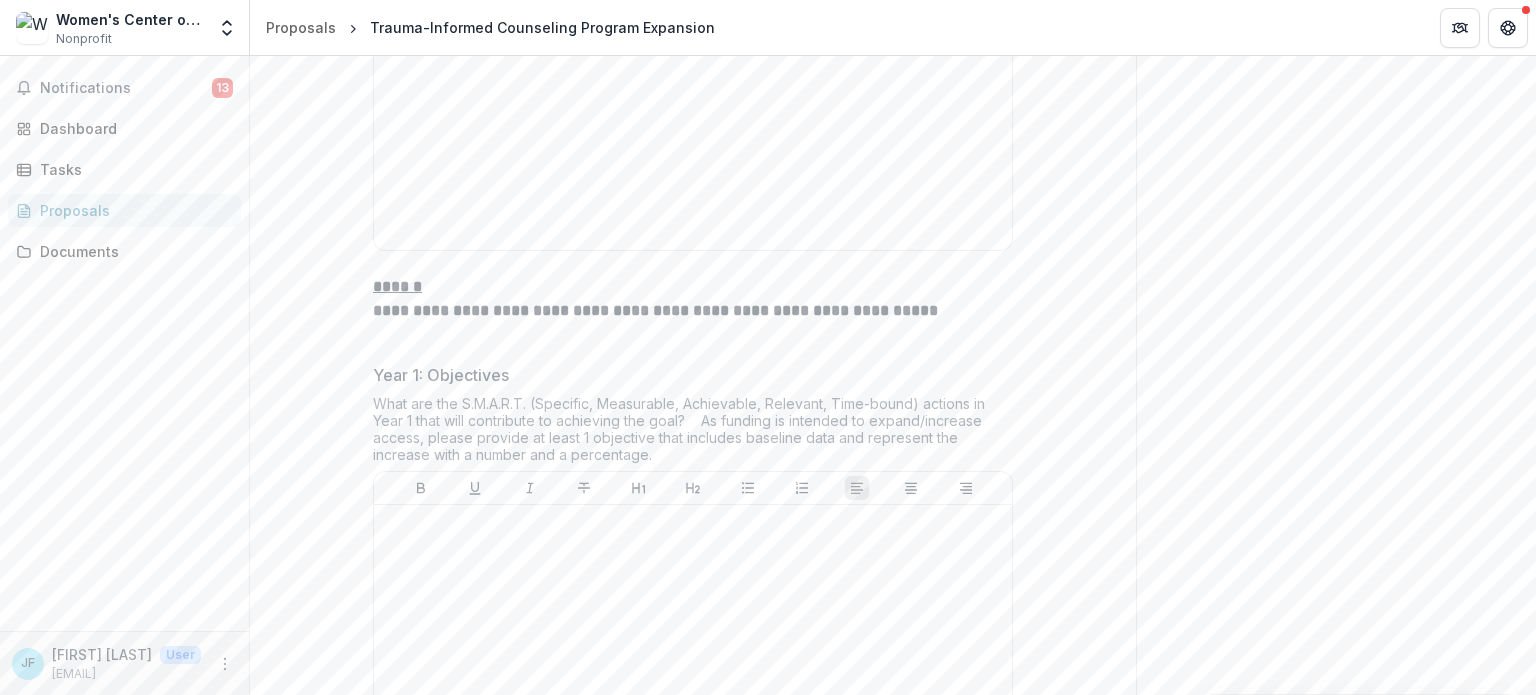 drag, startPoint x: 372, startPoint y: 308, endPoint x: 612, endPoint y: 483, distance: 297.02695 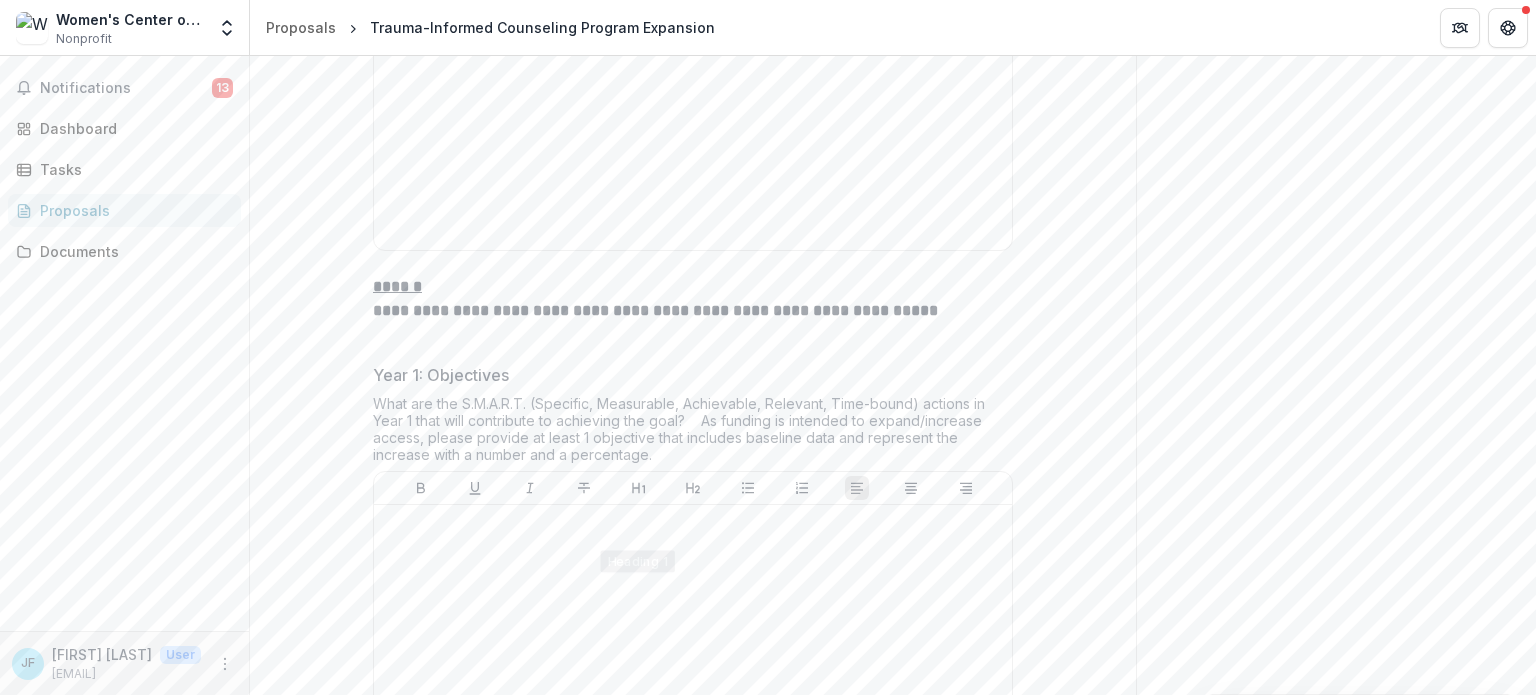 click on "What are the S.M.A.R.T. (Specific, Measurable, Achievable, Relevant, Time-bound) actions in Year 1 that will contribute to achieving the goal?    As funding is intended to expand/increase access, please provide at least 1 objective that includes baseline data and represent the increase with a number and a percentage." at bounding box center [693, 433] 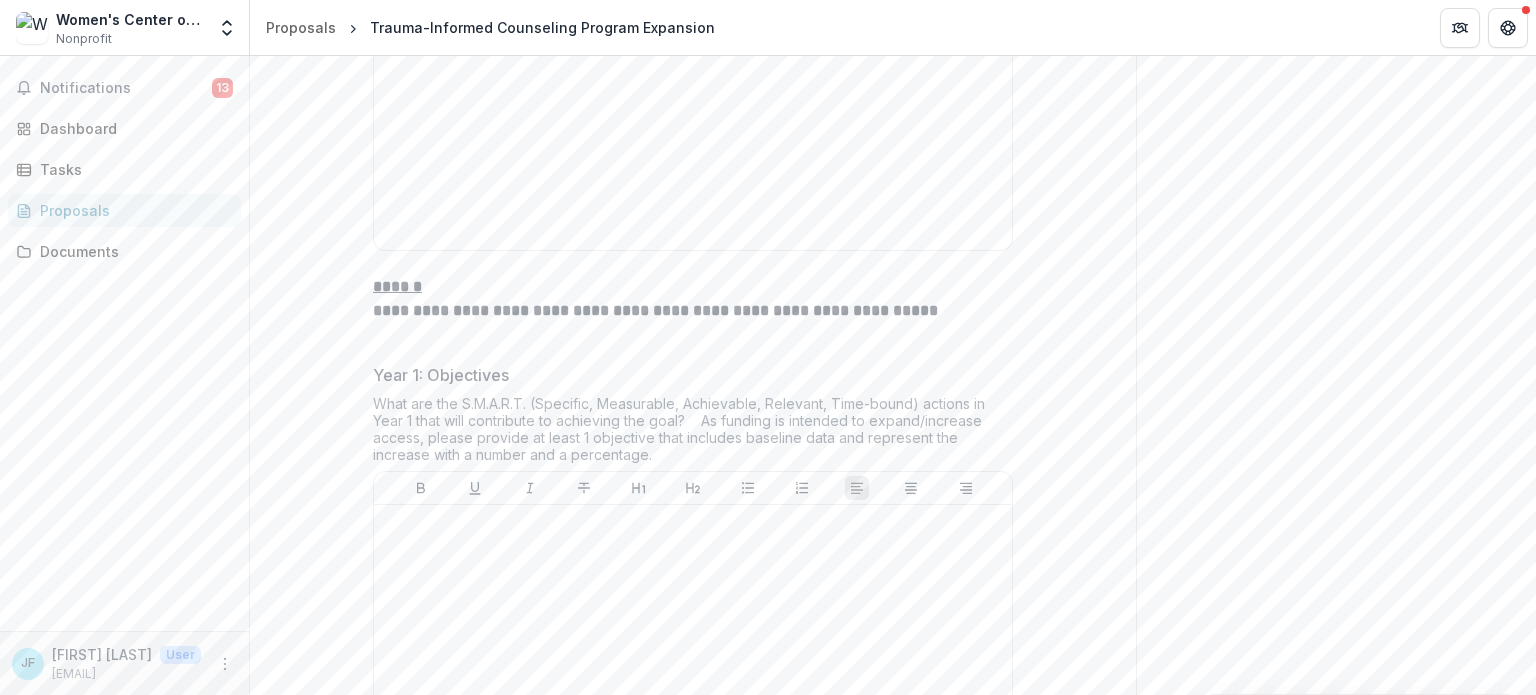 drag, startPoint x: 591, startPoint y: 498, endPoint x: 350, endPoint y: 404, distance: 258.6832 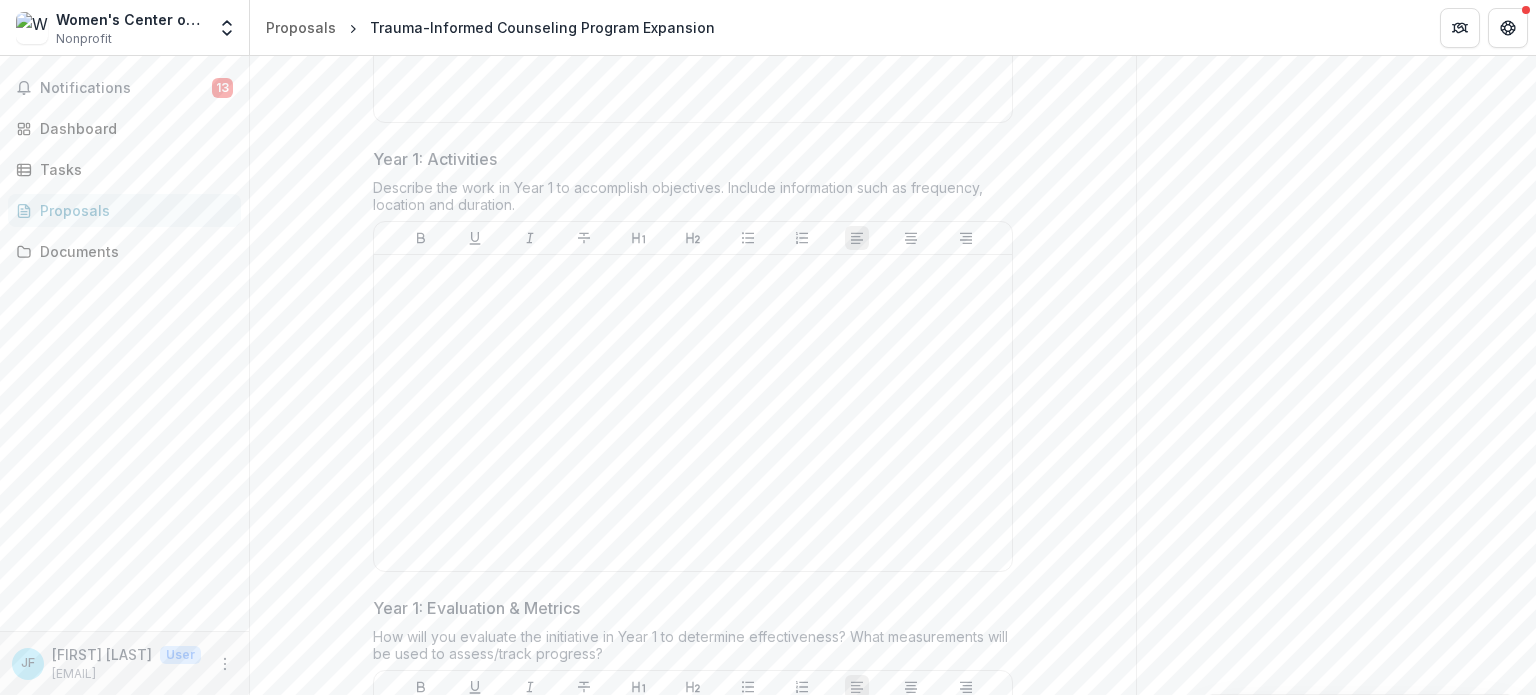 scroll, scrollTop: 6800, scrollLeft: 0, axis: vertical 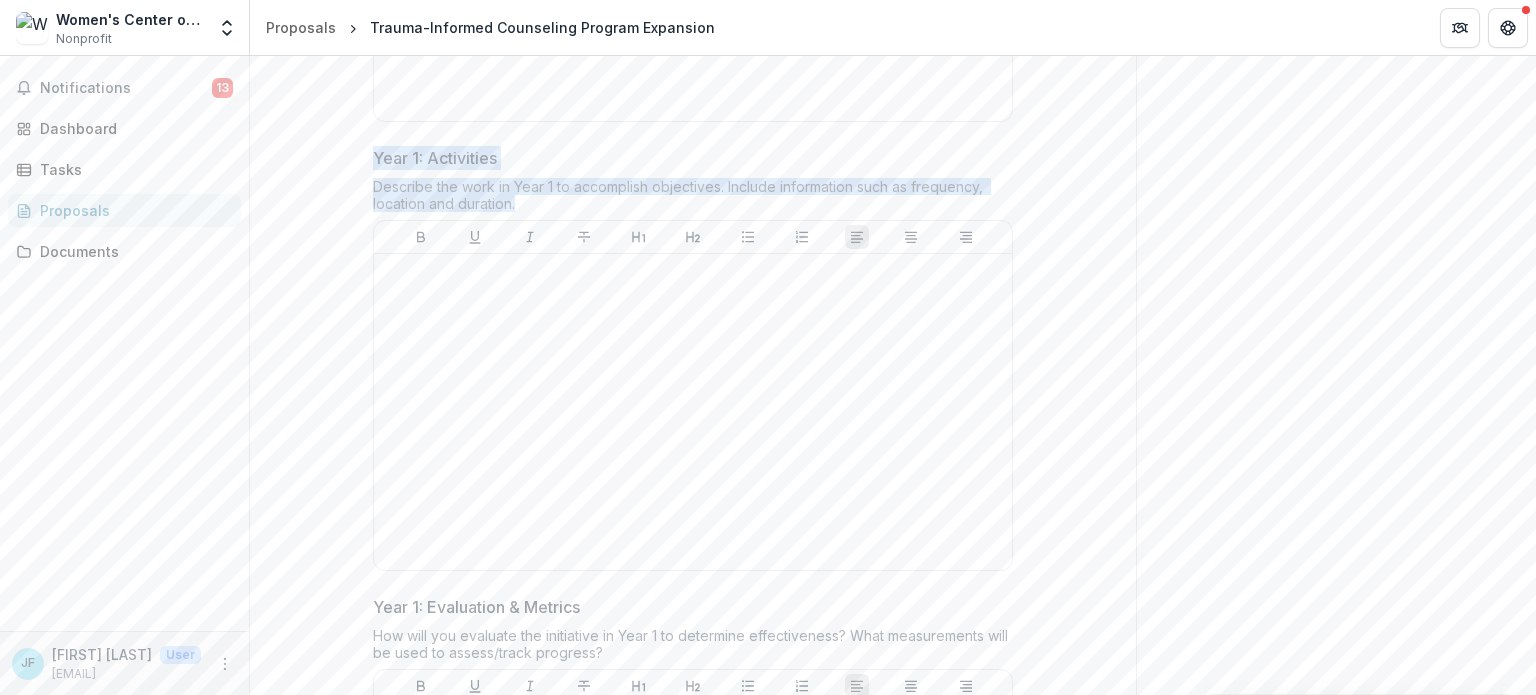 drag, startPoint x: 520, startPoint y: 246, endPoint x: 368, endPoint y: 196, distance: 160.0125 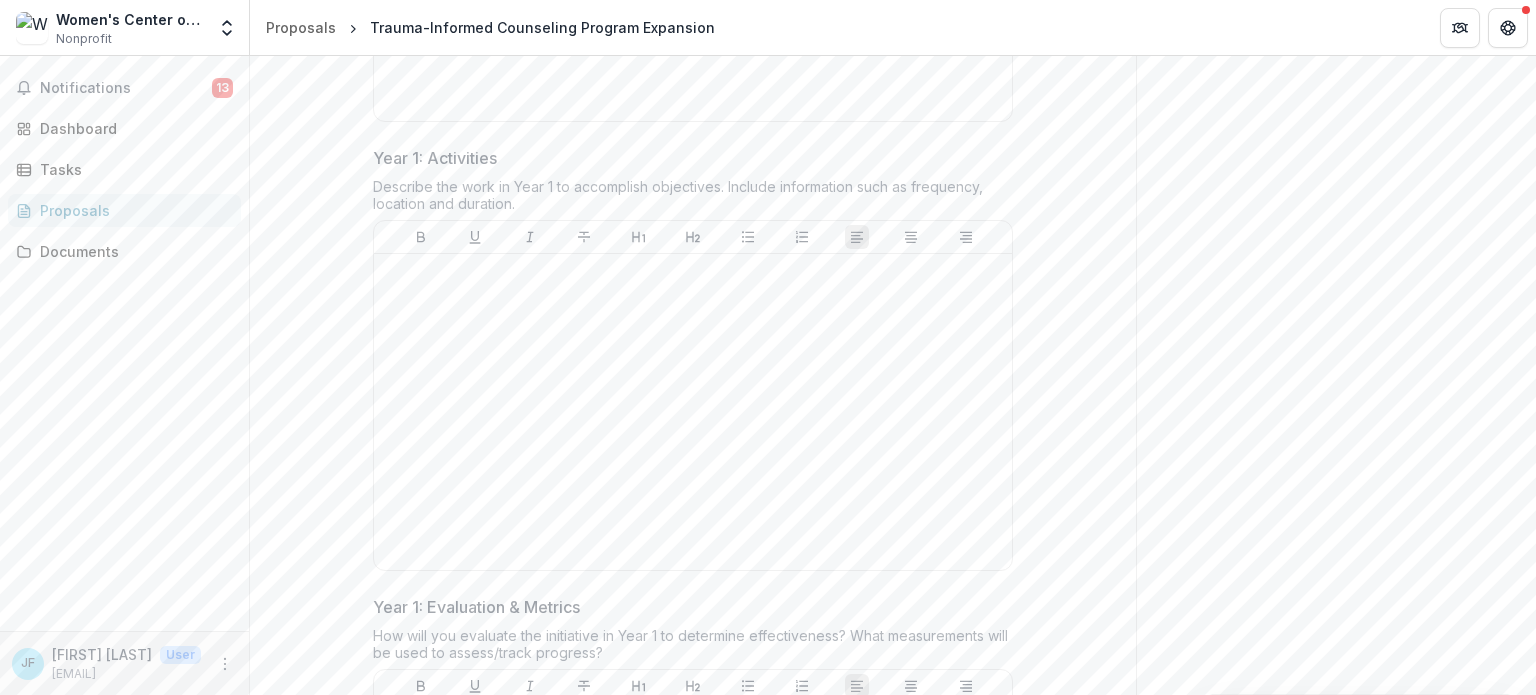 drag, startPoint x: 248, startPoint y: 363, endPoint x: 821, endPoint y: 673, distance: 651.4822 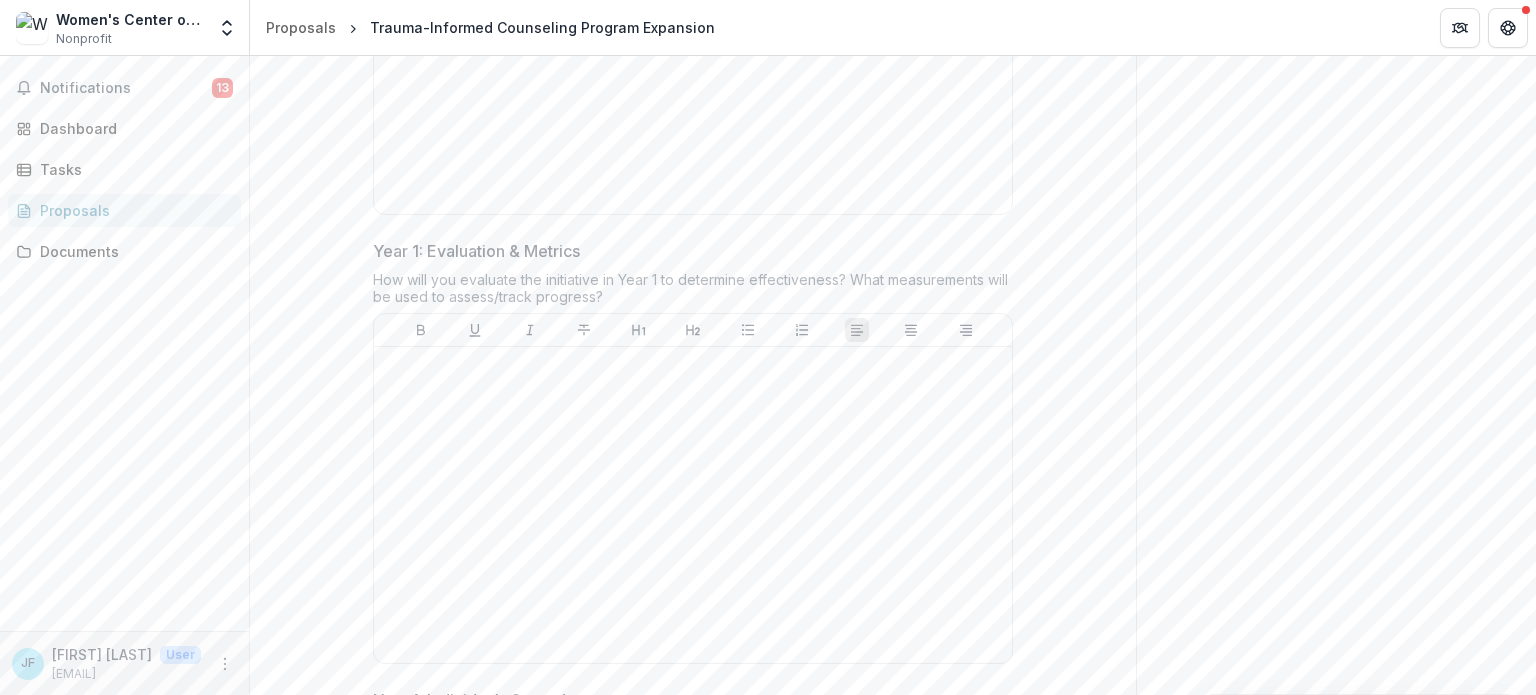 scroll, scrollTop: 7200, scrollLeft: 0, axis: vertical 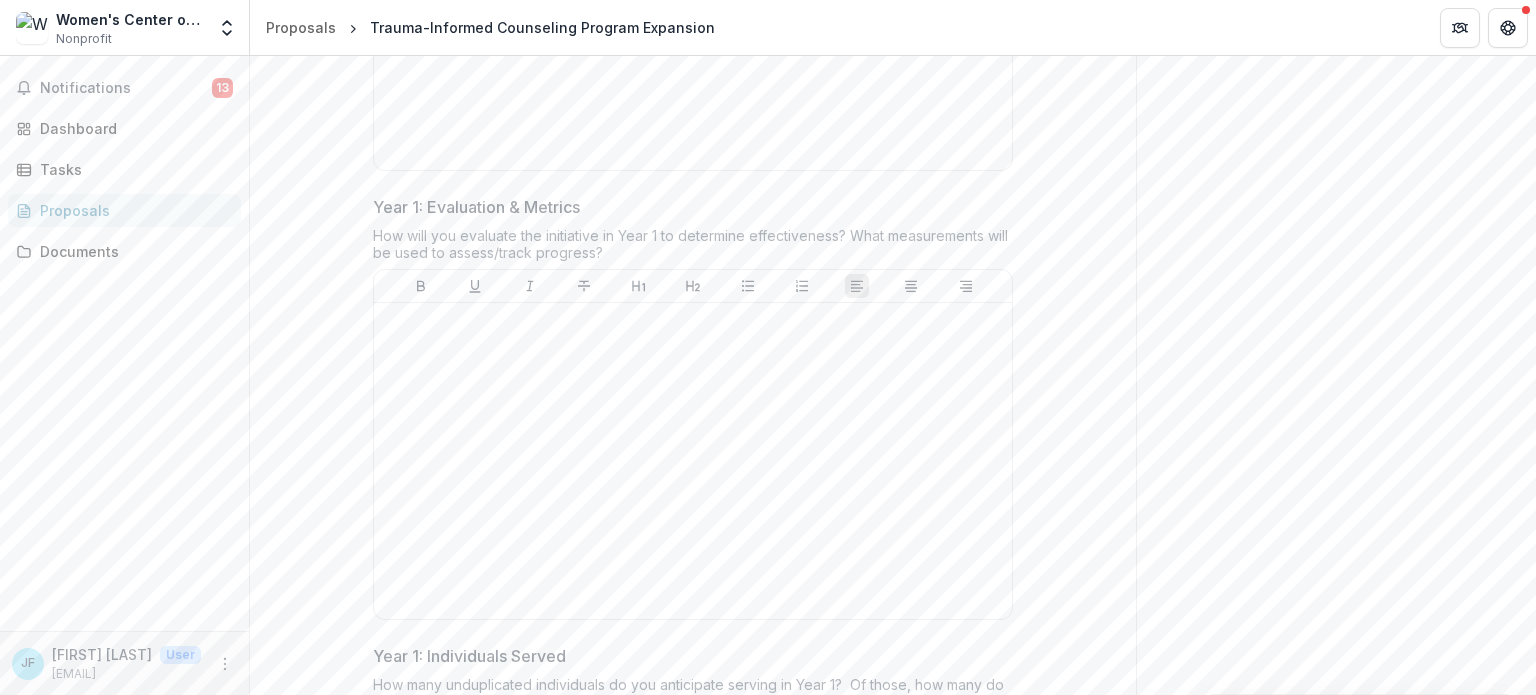 drag, startPoint x: 600, startPoint y: 298, endPoint x: 352, endPoint y: 253, distance: 252.04959 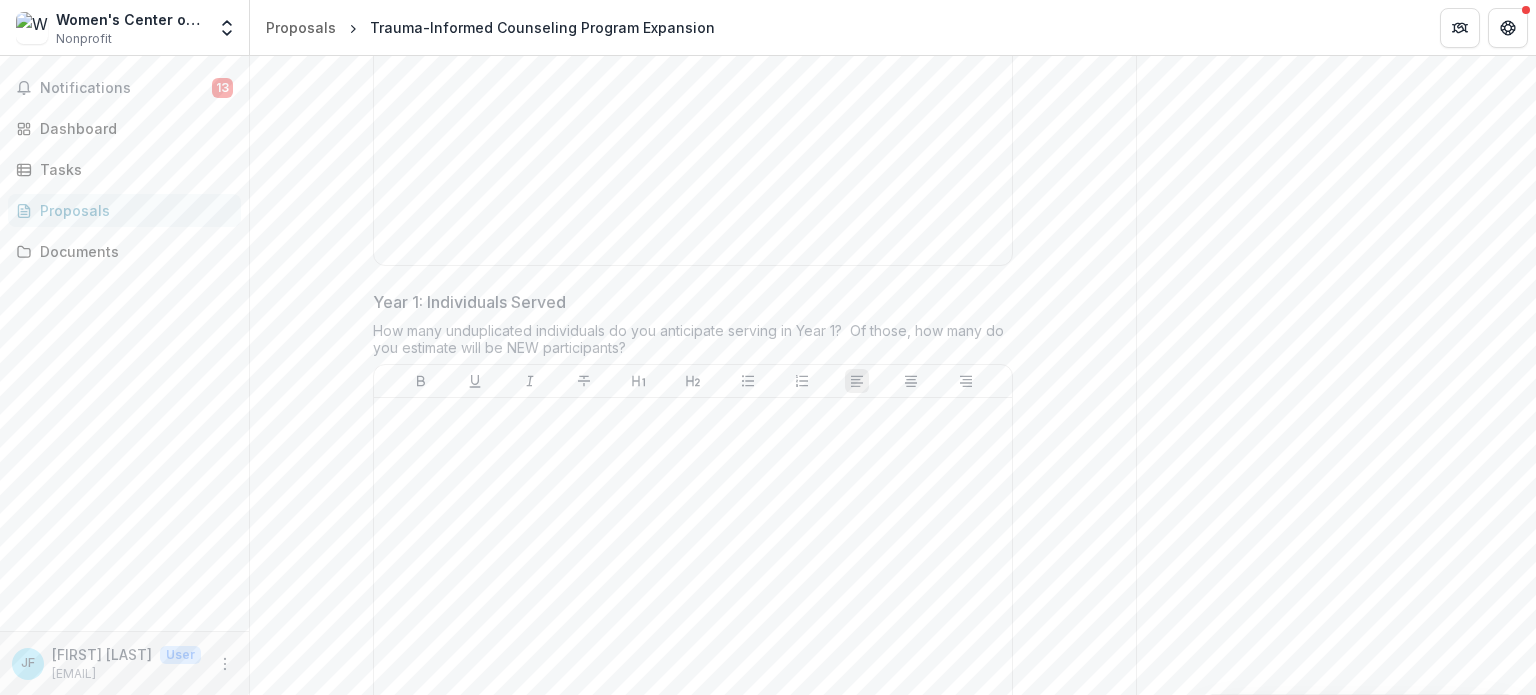 scroll, scrollTop: 7600, scrollLeft: 0, axis: vertical 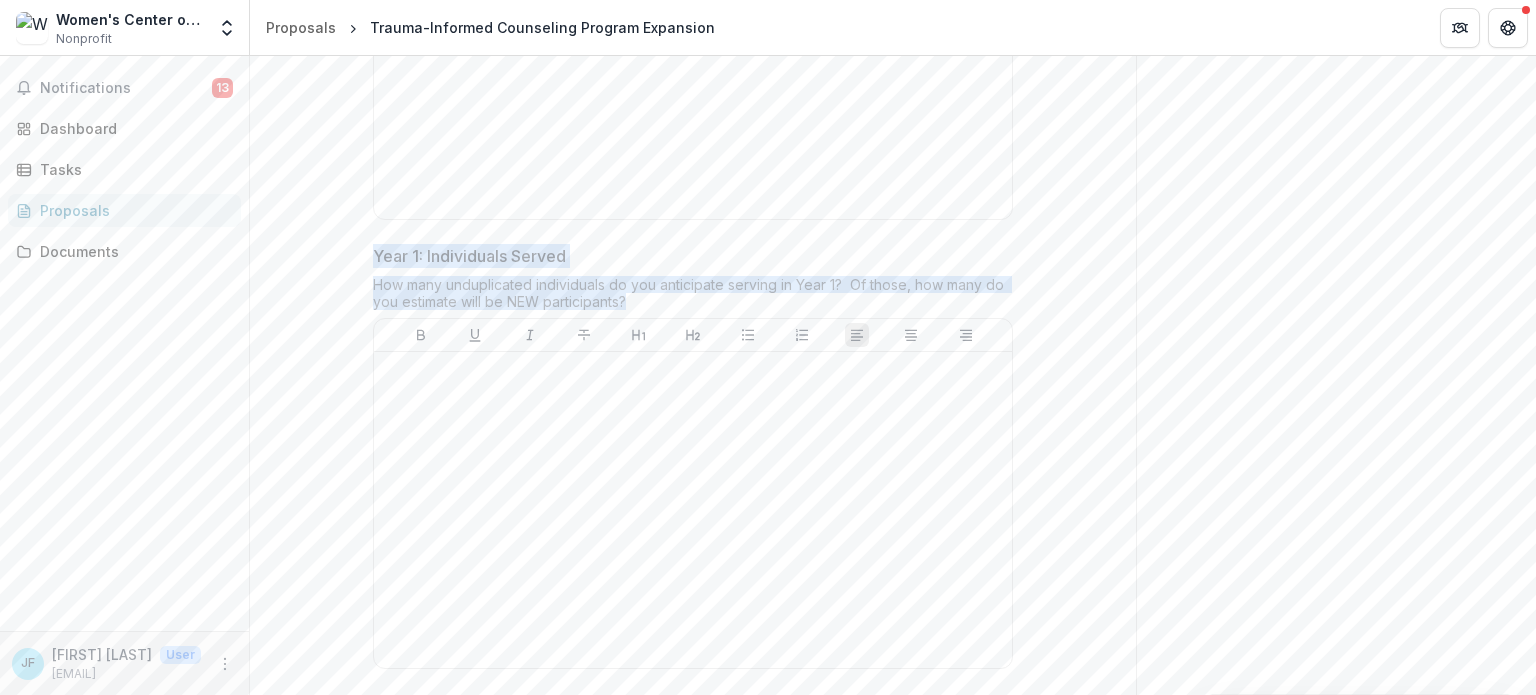 drag, startPoint x: 627, startPoint y: 339, endPoint x: 351, endPoint y: 298, distance: 279.0287 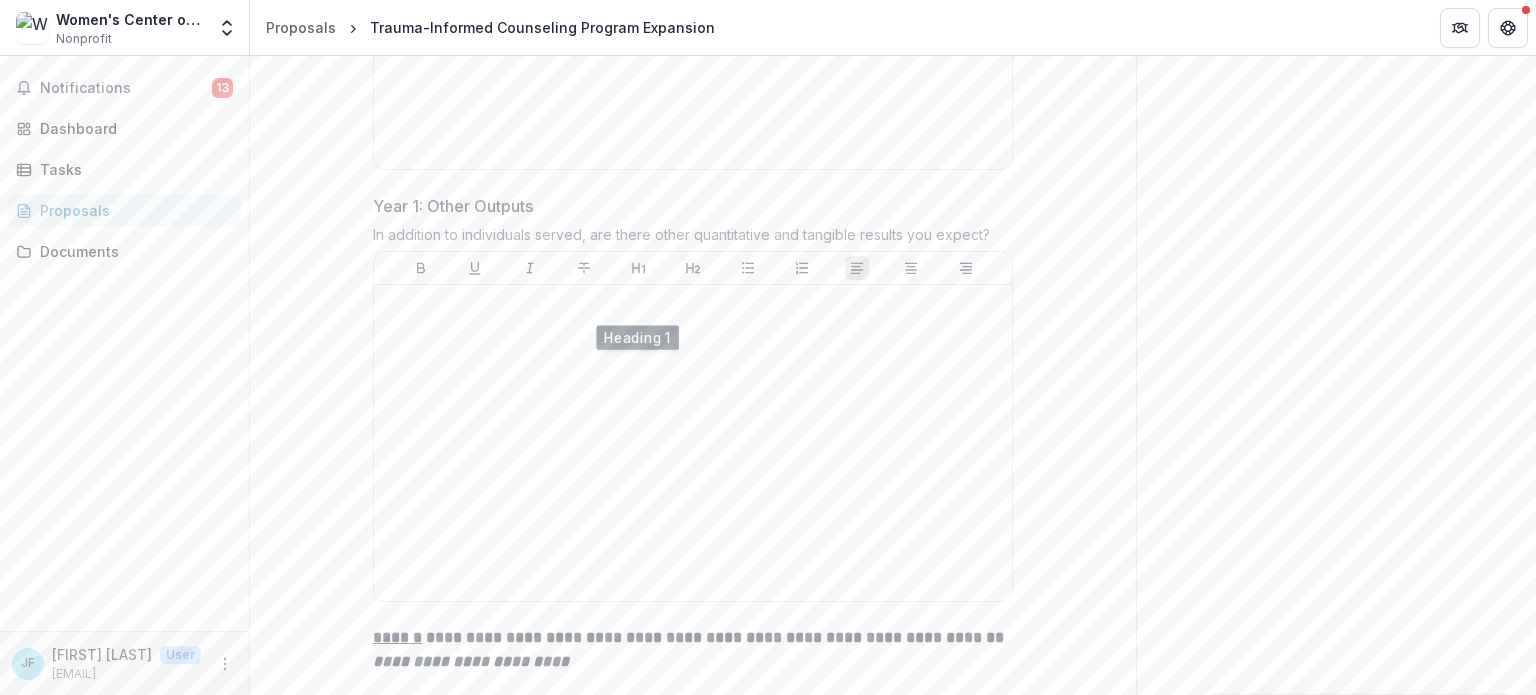 scroll, scrollTop: 8100, scrollLeft: 0, axis: vertical 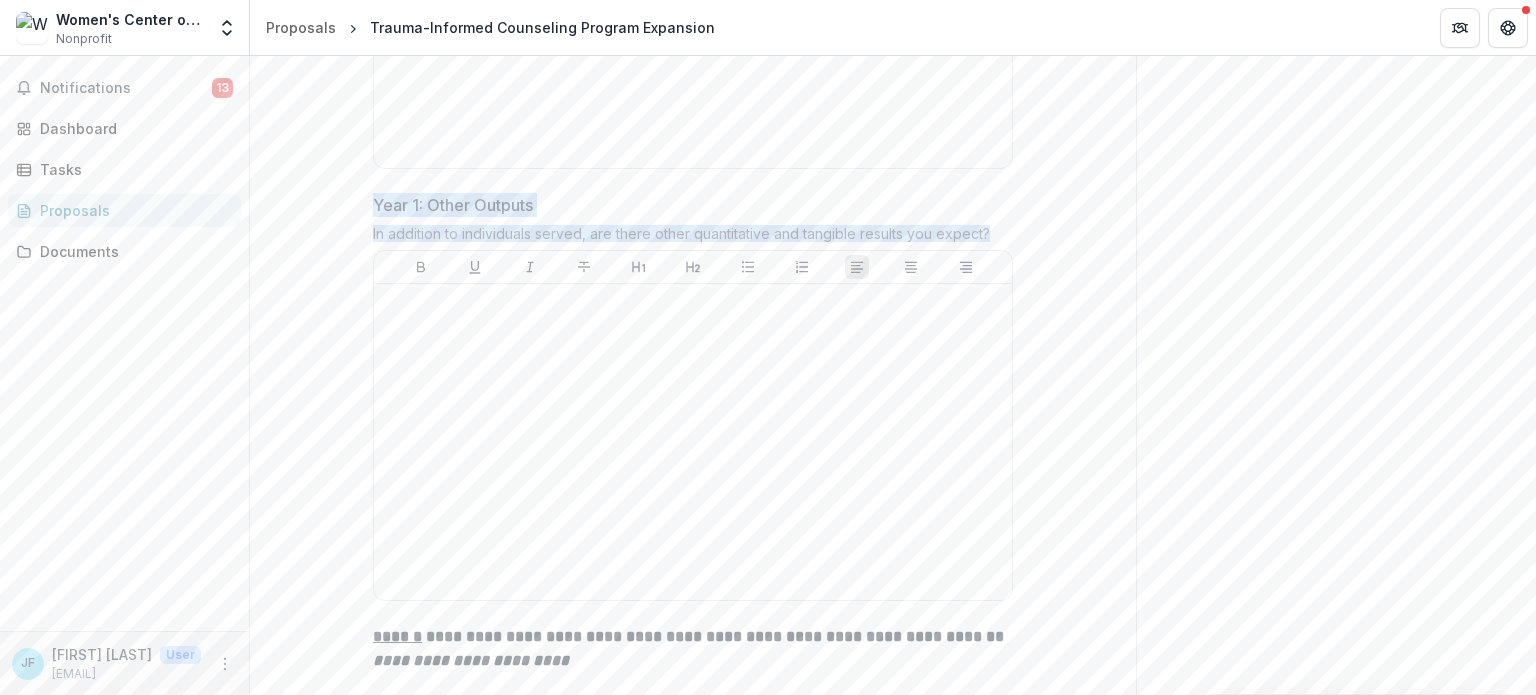drag, startPoint x: 983, startPoint y: 269, endPoint x: 372, endPoint y: 243, distance: 611.5529 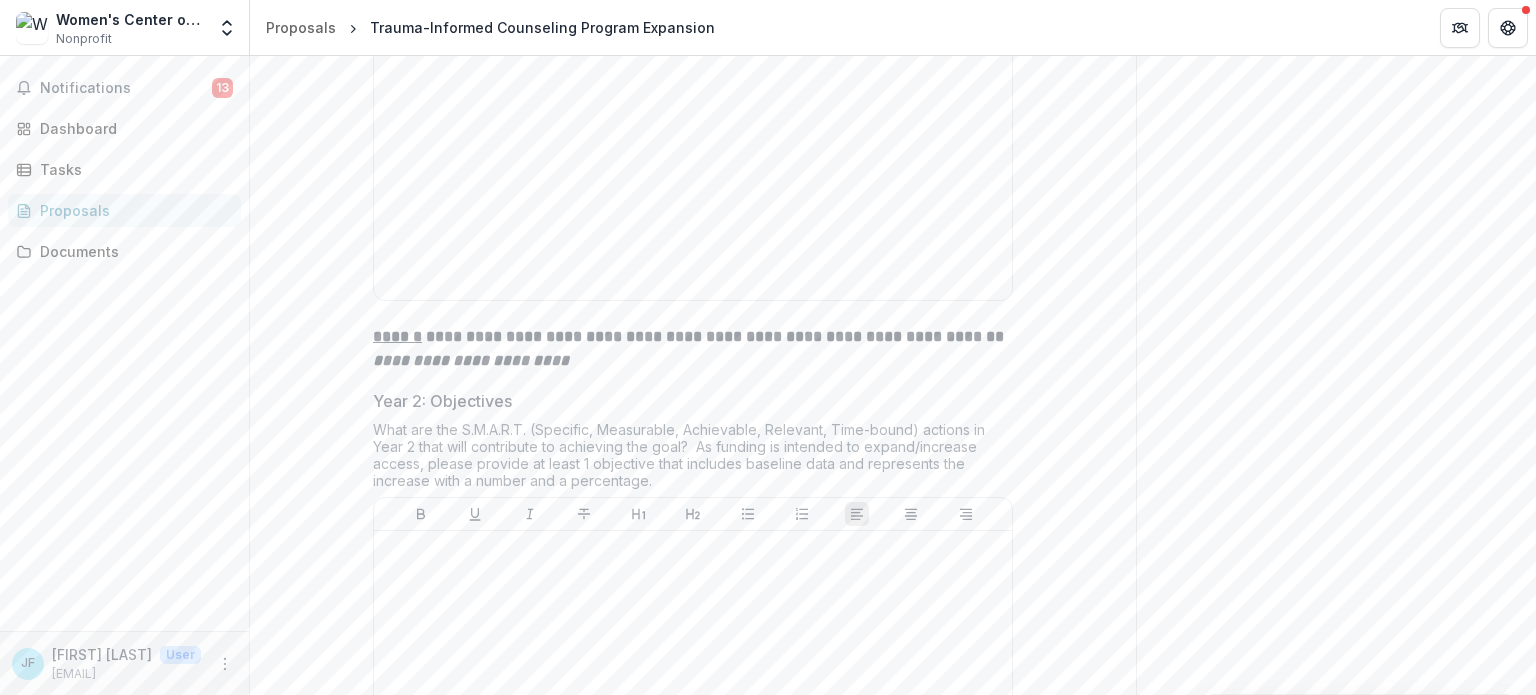 scroll, scrollTop: 8100, scrollLeft: 0, axis: vertical 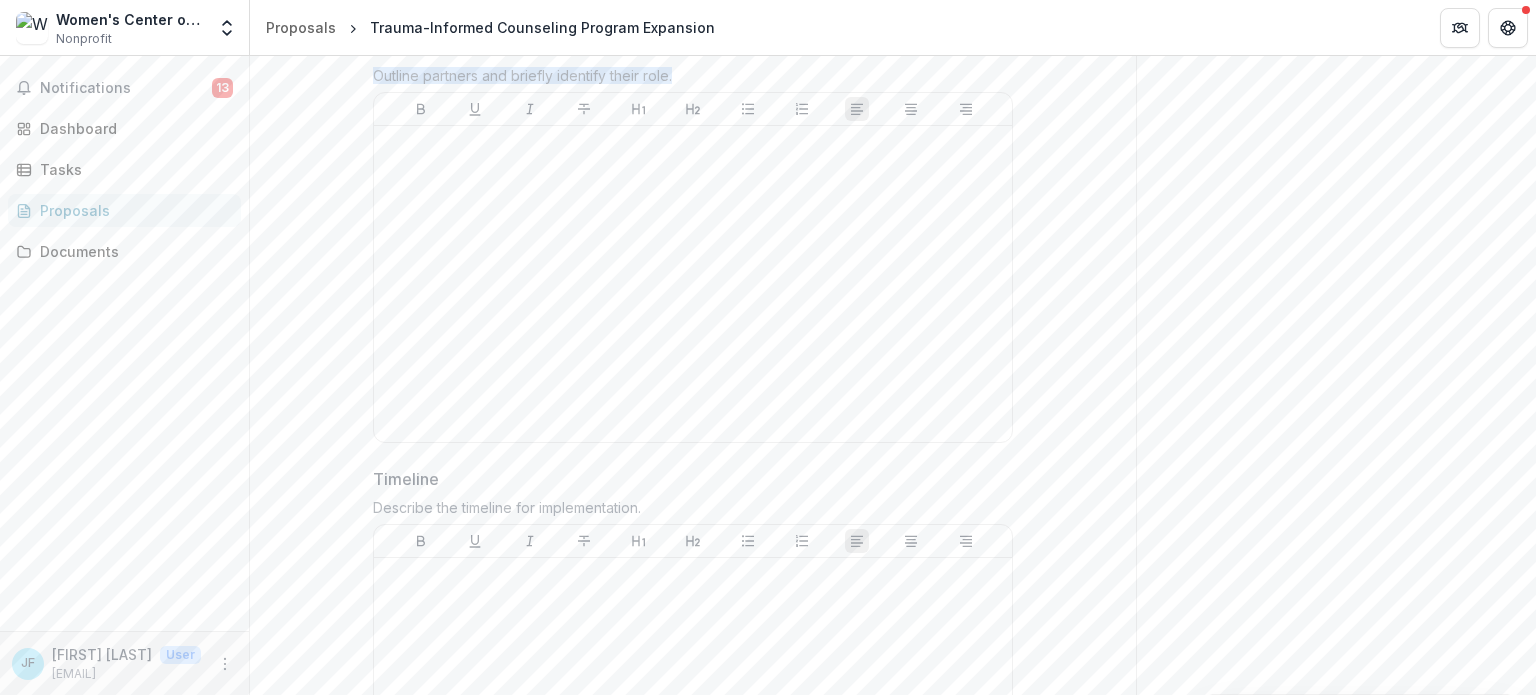 drag, startPoint x: 678, startPoint y: 100, endPoint x: 368, endPoint y: 103, distance: 310.01453 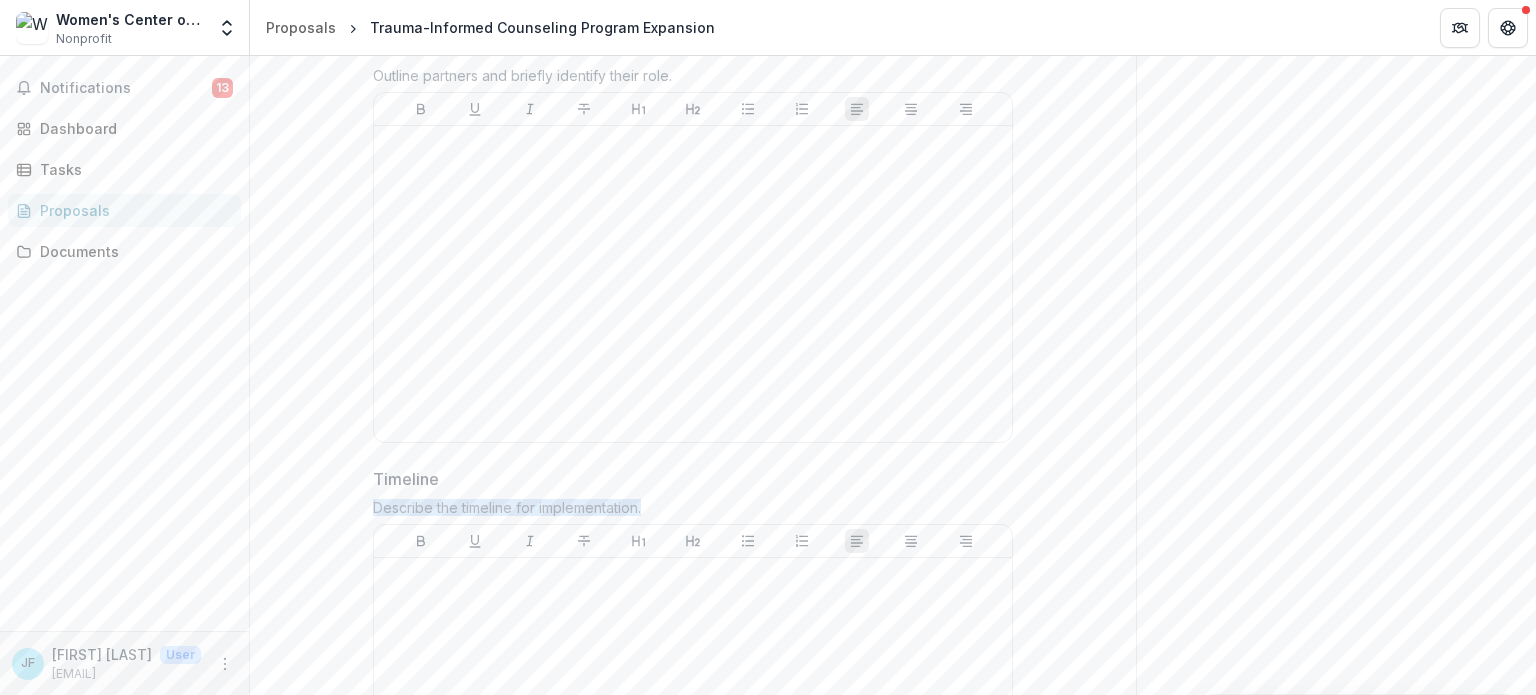 drag, startPoint x: 648, startPoint y: 539, endPoint x: 364, endPoint y: 539, distance: 284 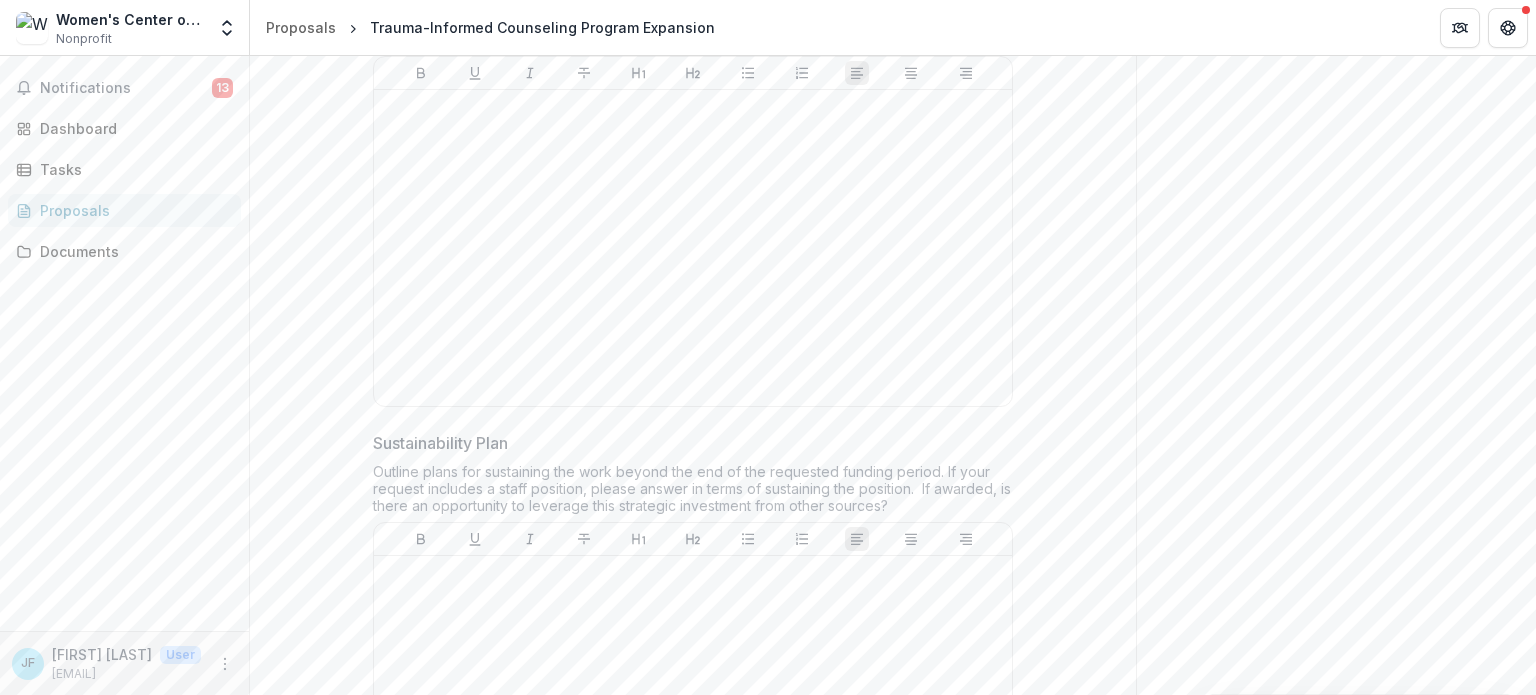 scroll, scrollTop: 13900, scrollLeft: 0, axis: vertical 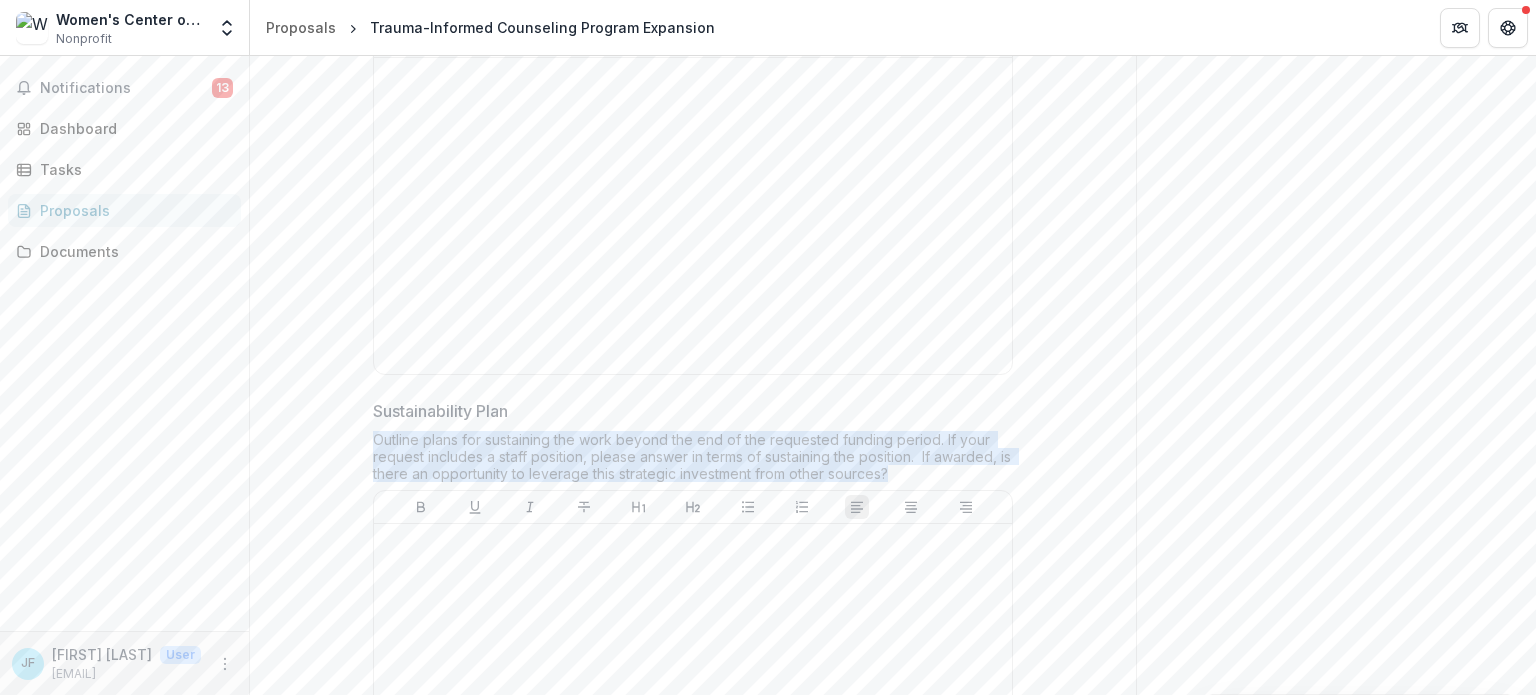drag, startPoint x: 903, startPoint y: 499, endPoint x: 373, endPoint y: 465, distance: 531.0894 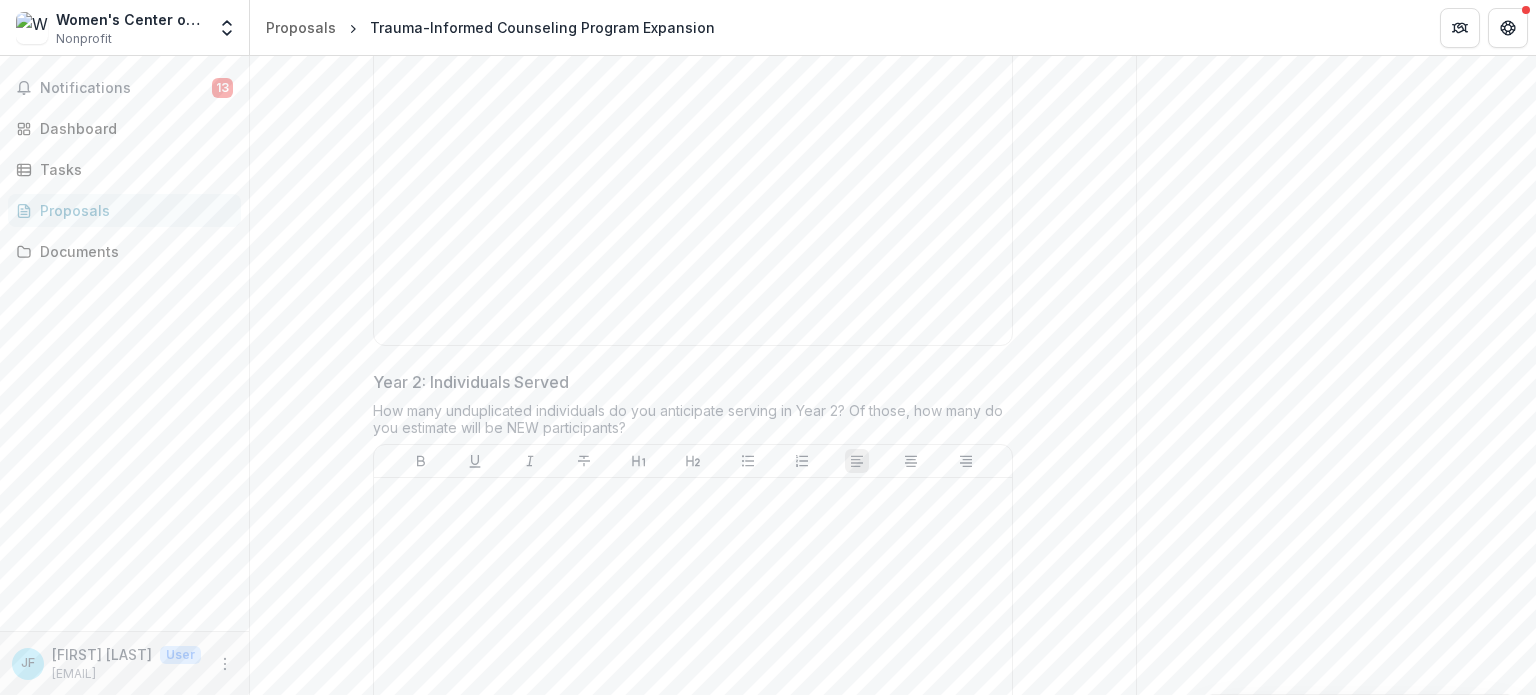 scroll, scrollTop: 9800, scrollLeft: 0, axis: vertical 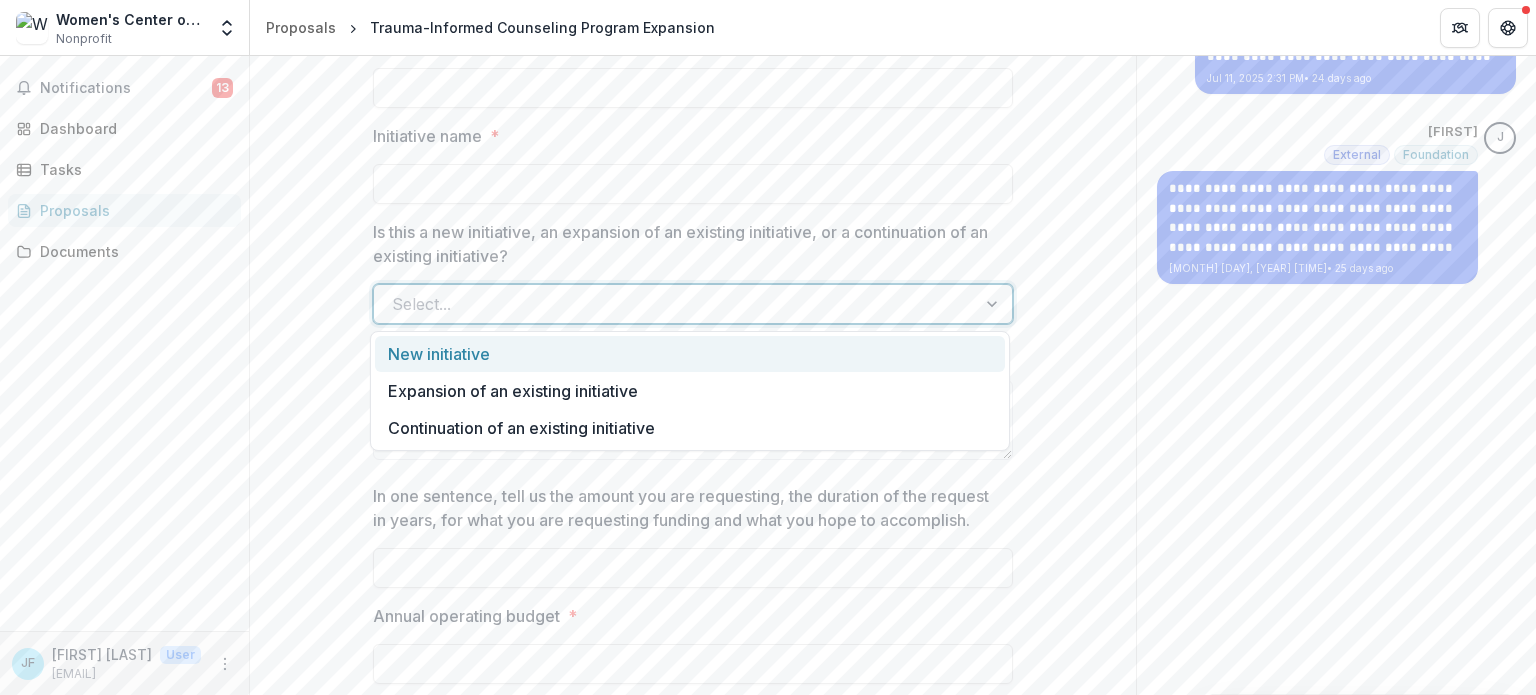 click at bounding box center [675, 304] 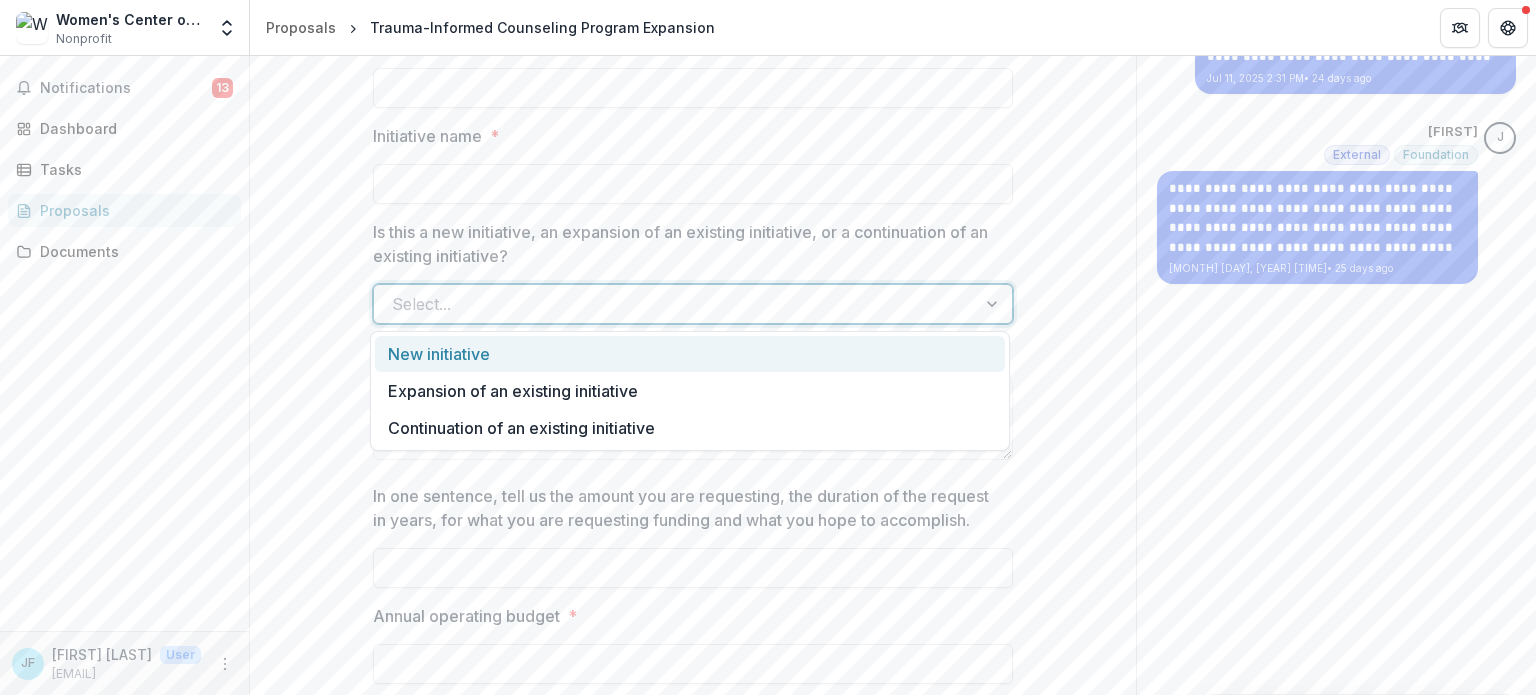 click on "**********" at bounding box center [693, 7501] 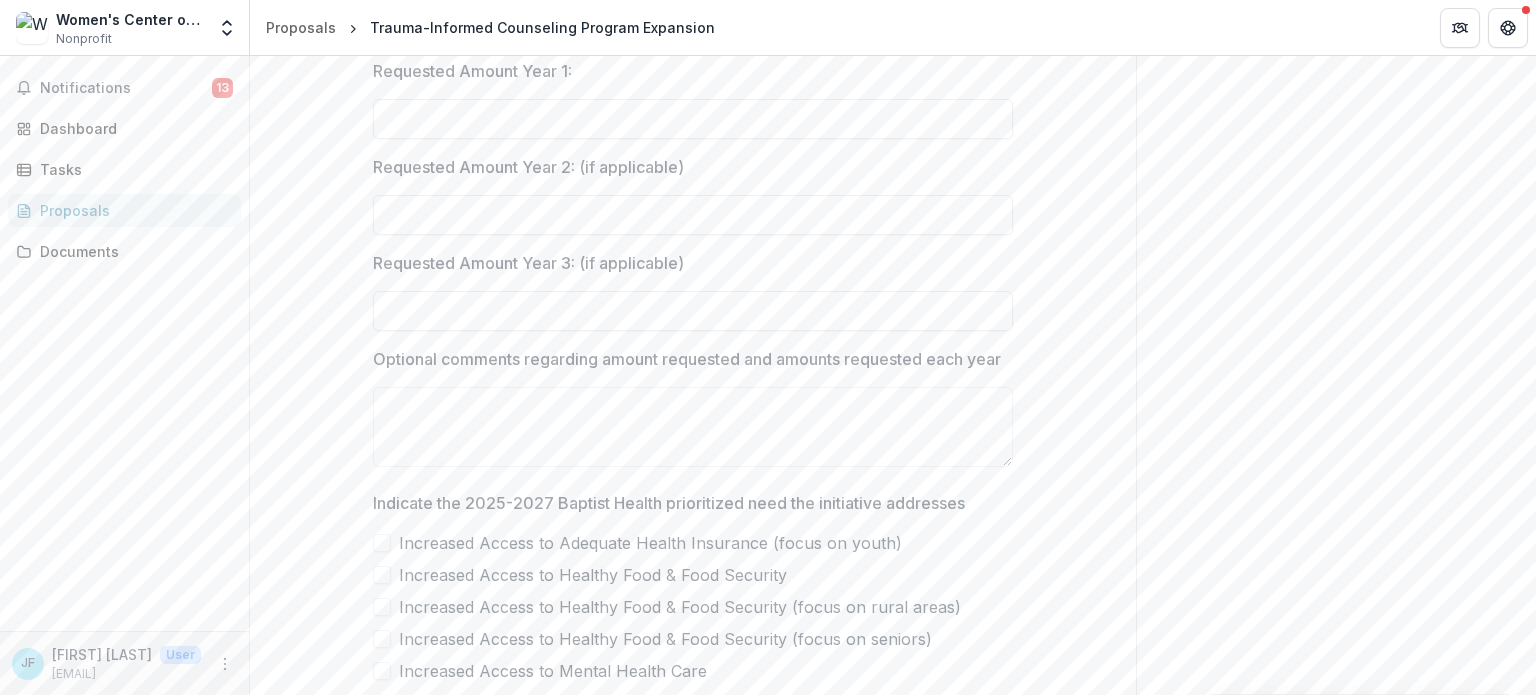 scroll, scrollTop: 2400, scrollLeft: 0, axis: vertical 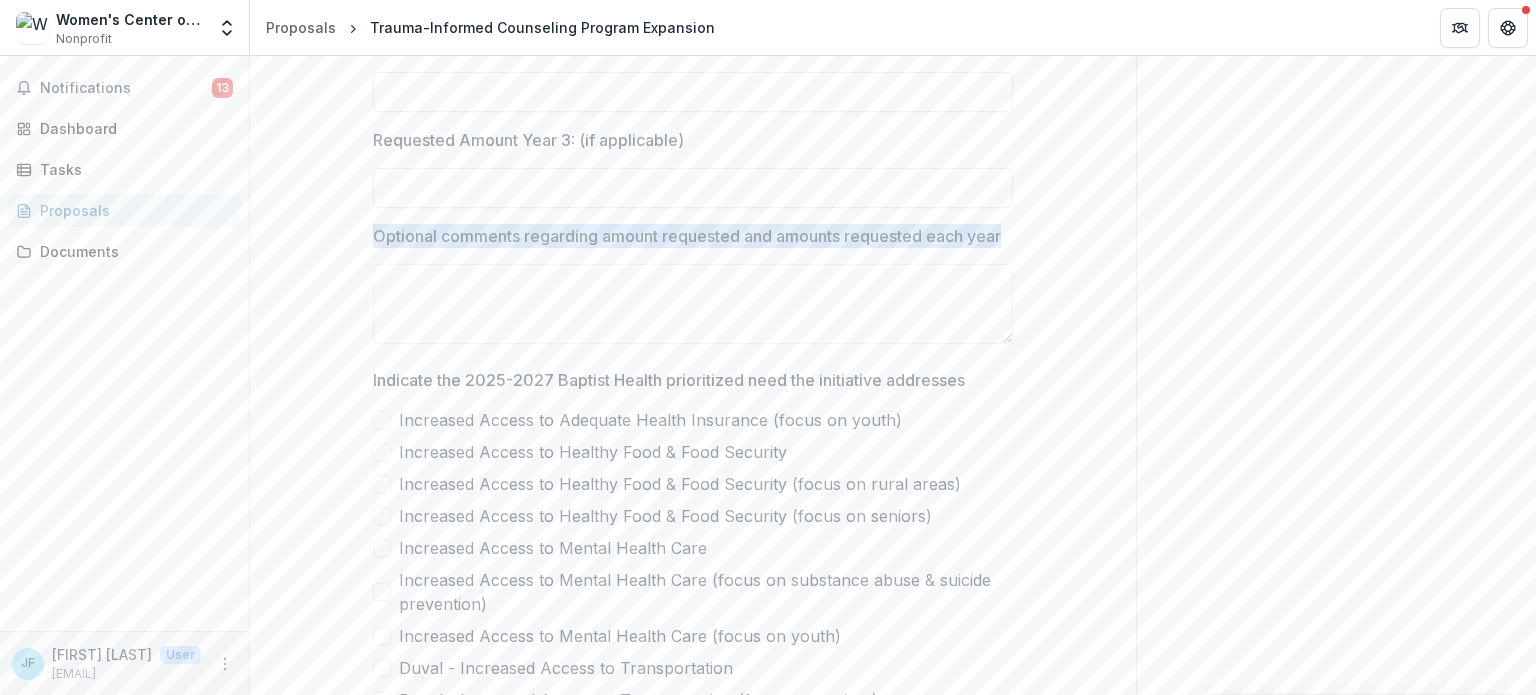 drag, startPoint x: 424, startPoint y: 255, endPoint x: 345, endPoint y: 229, distance: 83.1685 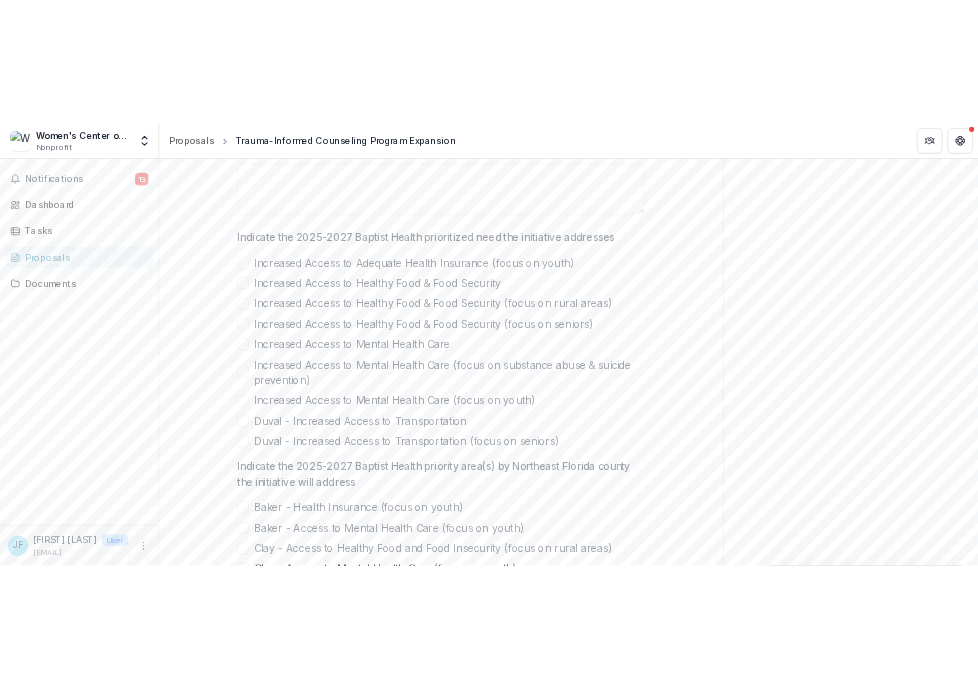scroll, scrollTop: 2700, scrollLeft: 0, axis: vertical 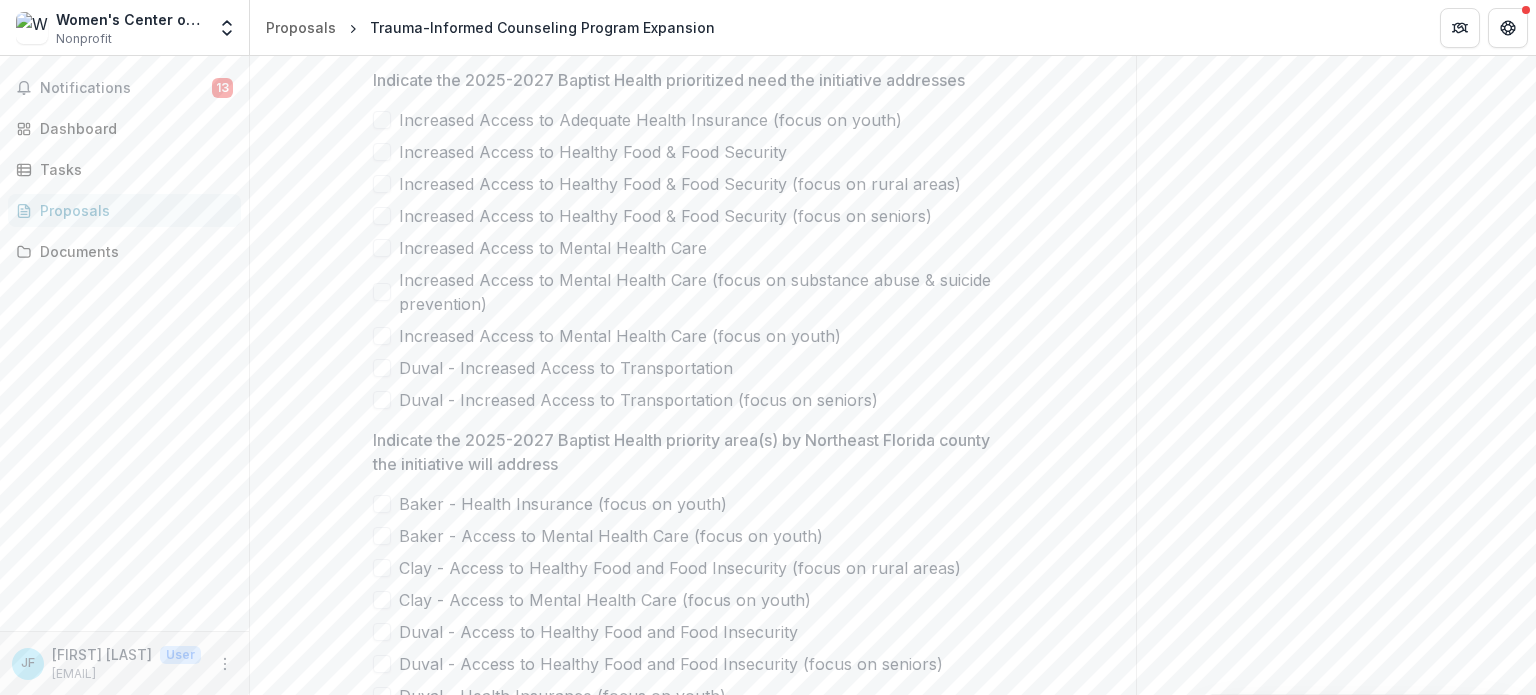 drag, startPoint x: 495, startPoint y: 327, endPoint x: 395, endPoint y: 300, distance: 103.58089 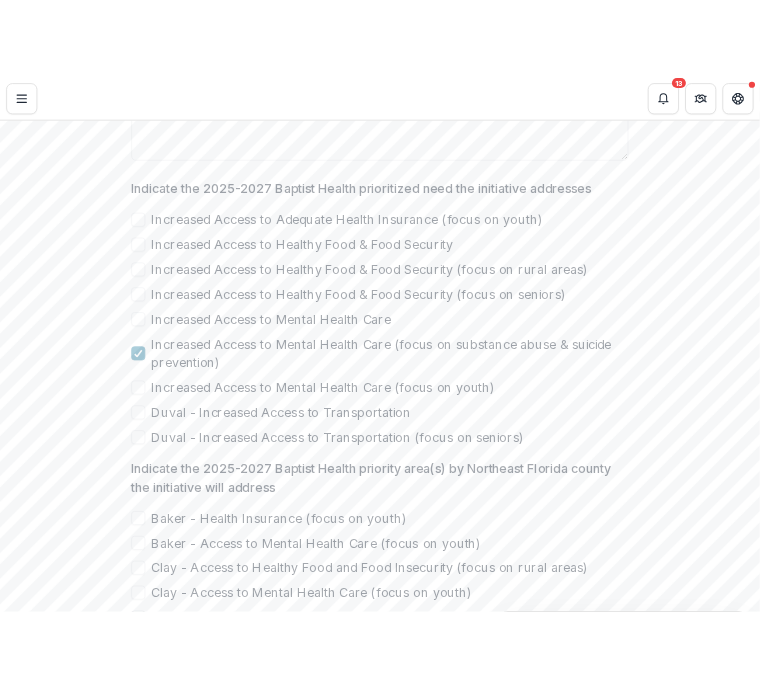 scroll, scrollTop: 2764, scrollLeft: 0, axis: vertical 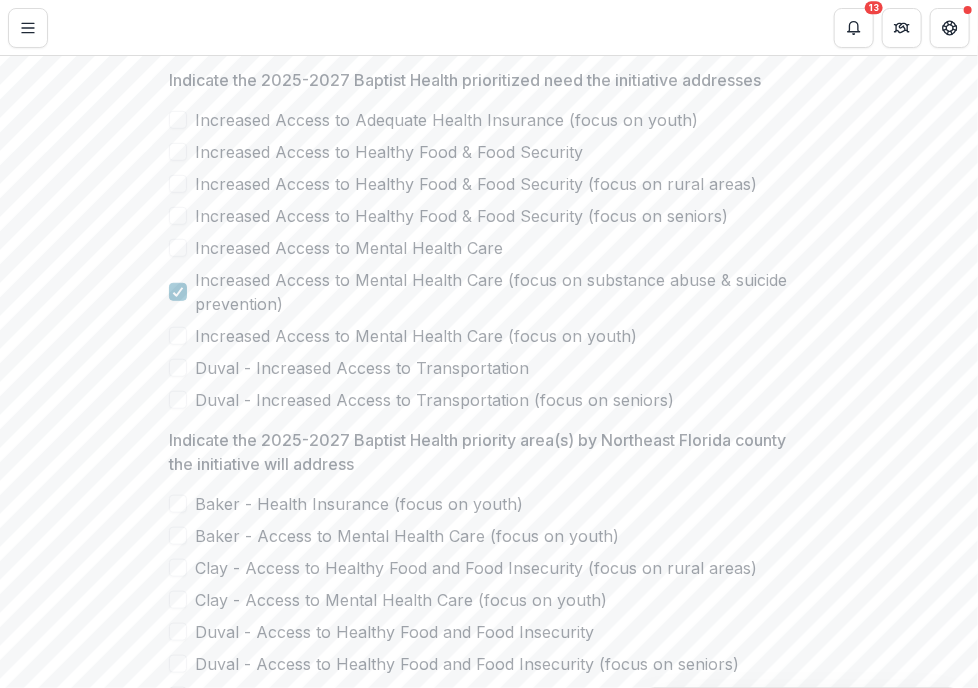 click on "**********" at bounding box center [489, 6101] 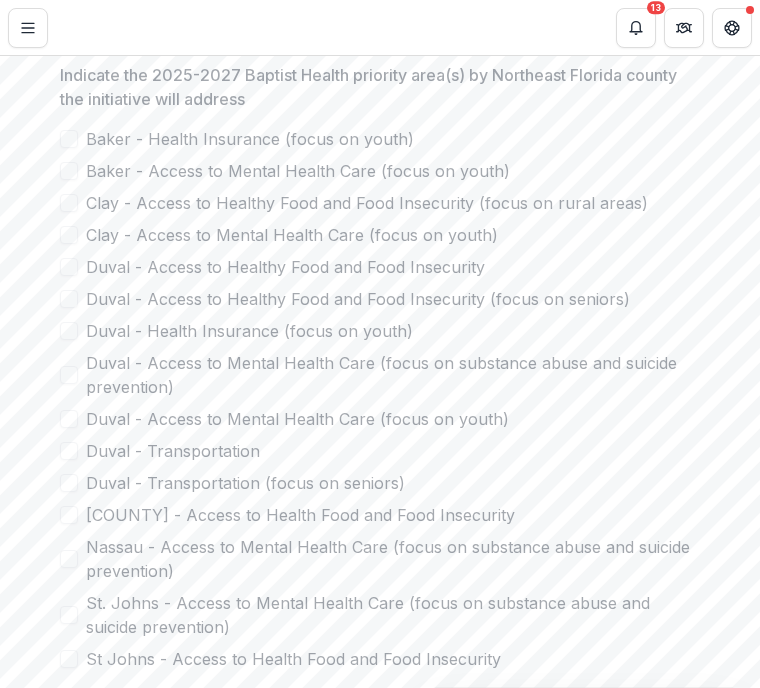 scroll, scrollTop: 3166, scrollLeft: 0, axis: vertical 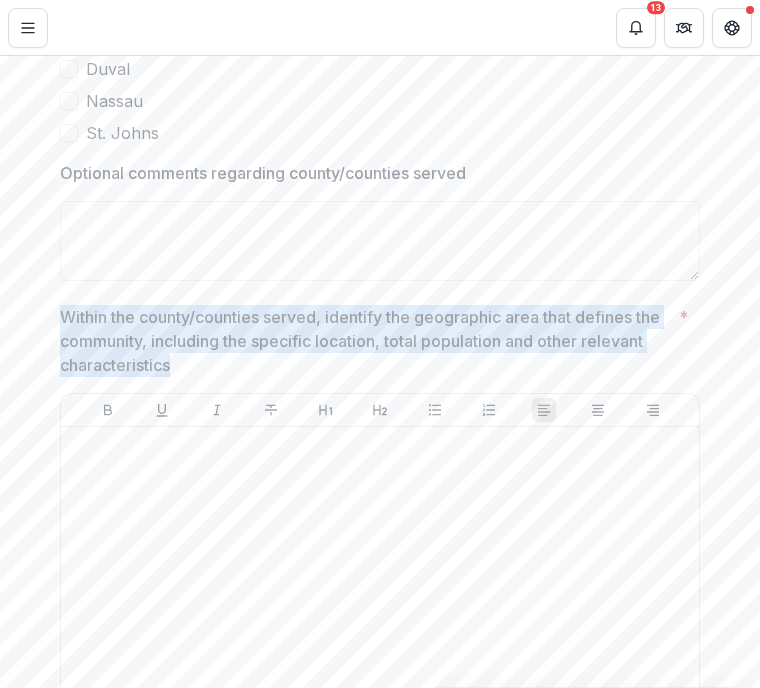 drag, startPoint x: 178, startPoint y: 392, endPoint x: 46, endPoint y: 335, distance: 143.78108 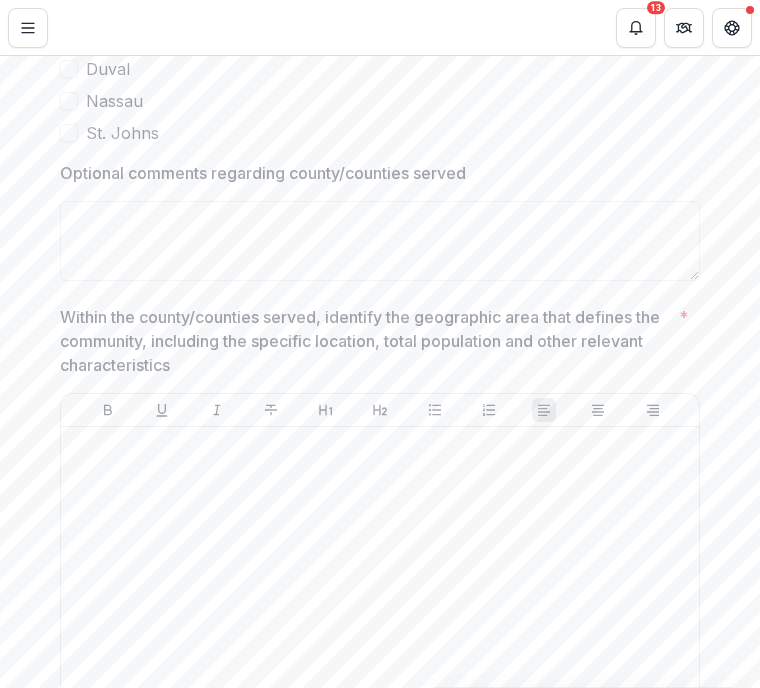 drag, startPoint x: 23, startPoint y: 219, endPoint x: 212, endPoint y: 119, distance: 213.82469 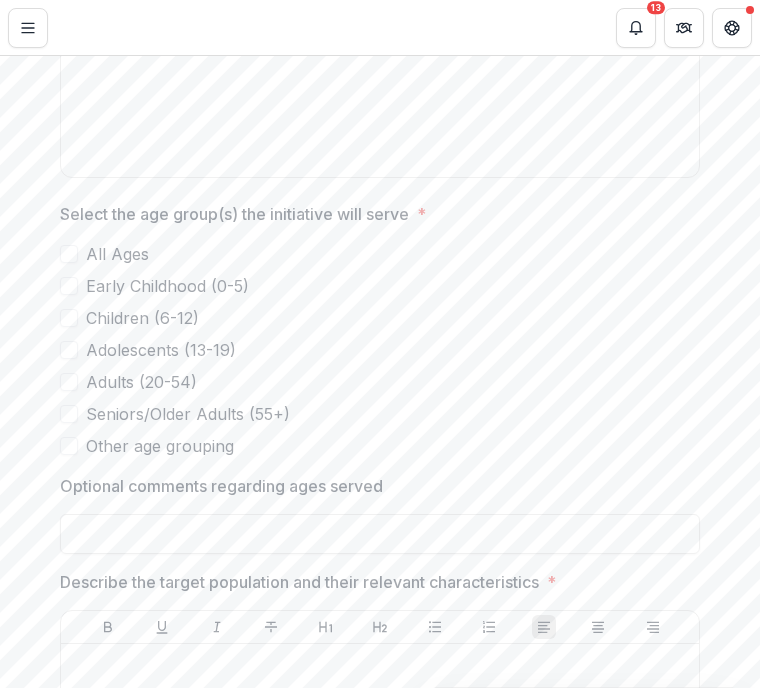 scroll, scrollTop: 4466, scrollLeft: 0, axis: vertical 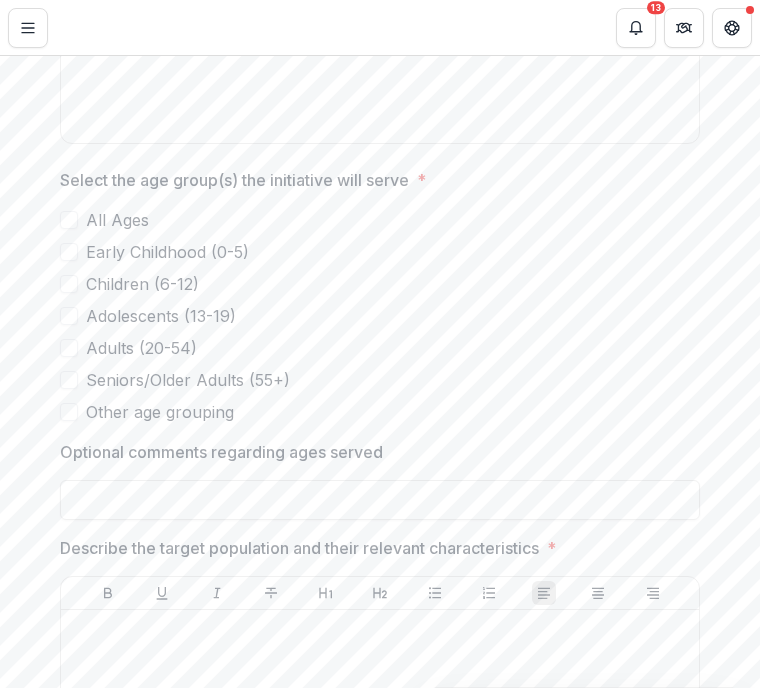 drag, startPoint x: 304, startPoint y: 292, endPoint x: 336, endPoint y: 221, distance: 77.87811 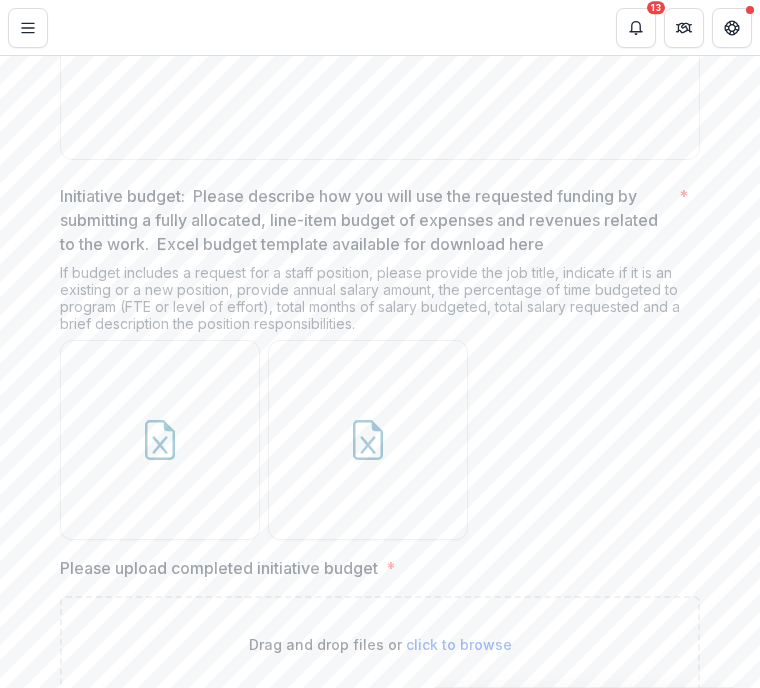 scroll, scrollTop: 14666, scrollLeft: 0, axis: vertical 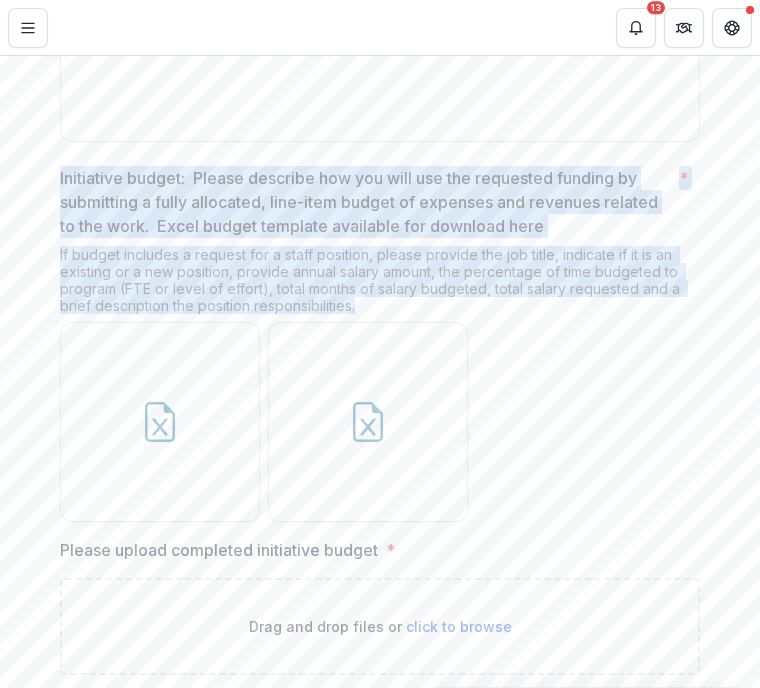 drag, startPoint x: 355, startPoint y: 330, endPoint x: 51, endPoint y: 199, distance: 331.02417 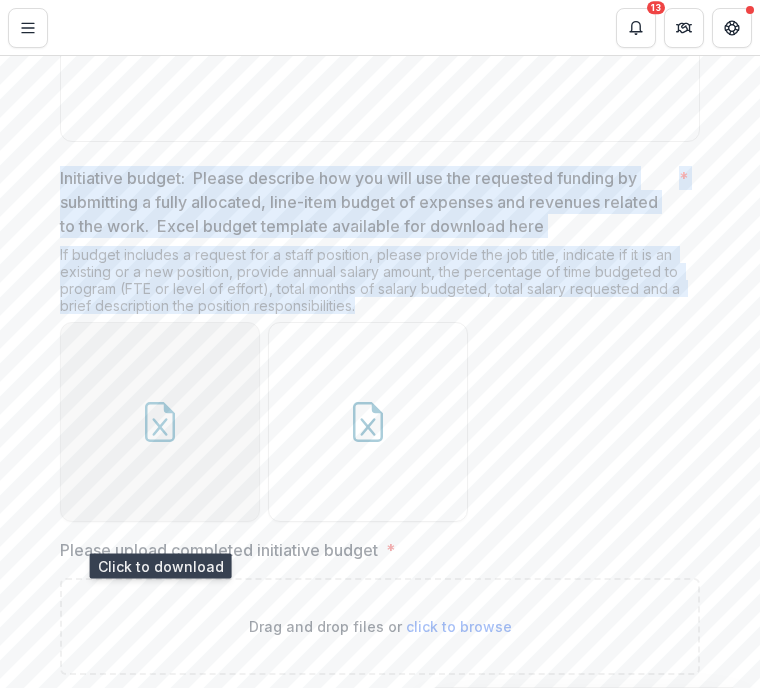 click 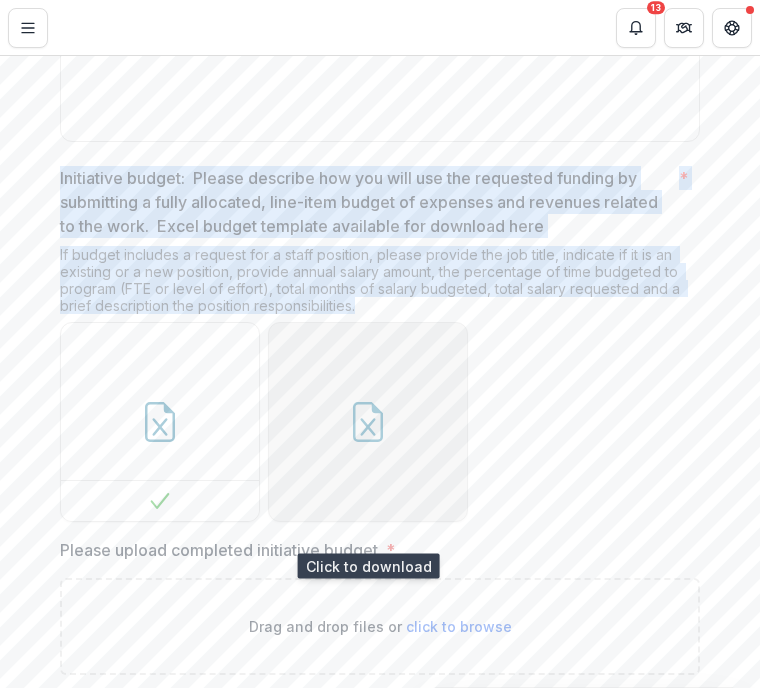 click 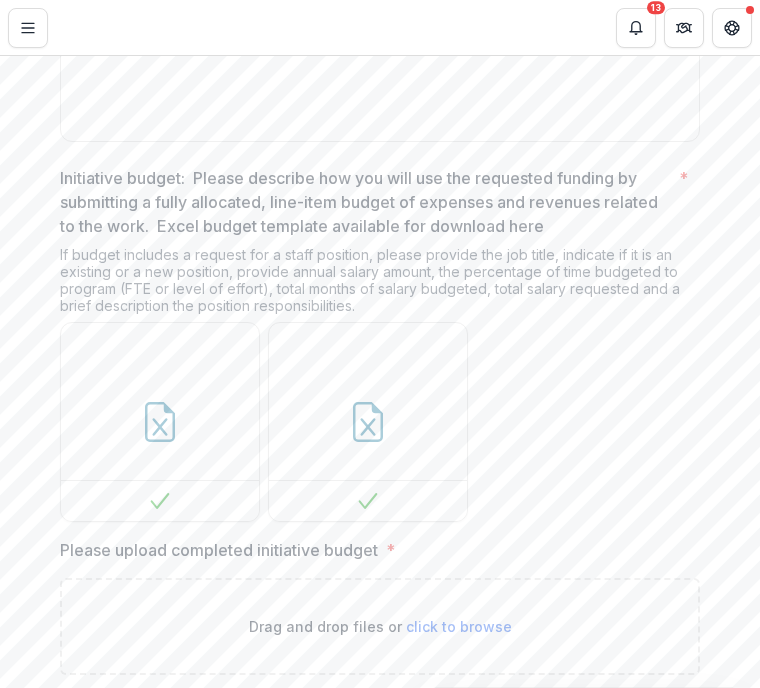 click at bounding box center (380, 422) 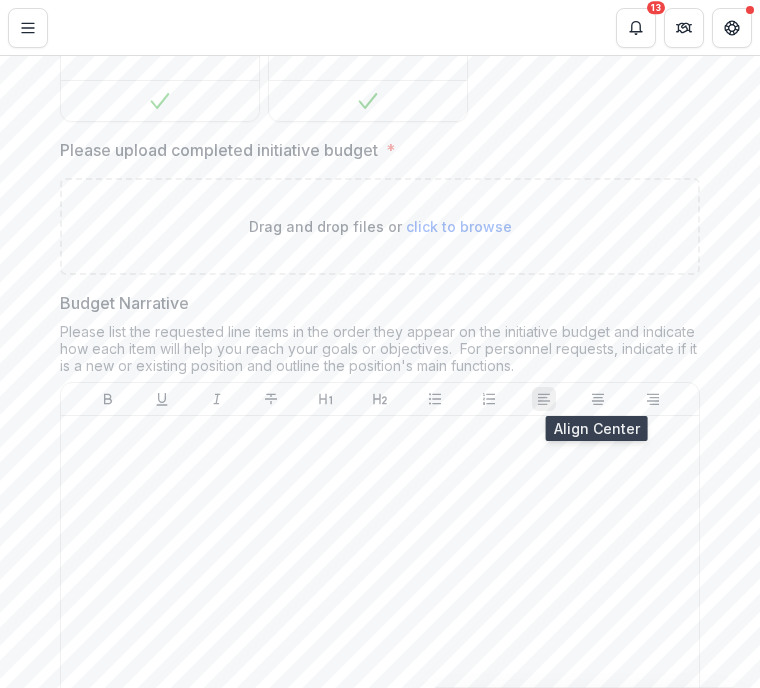 scroll, scrollTop: 15166, scrollLeft: 0, axis: vertical 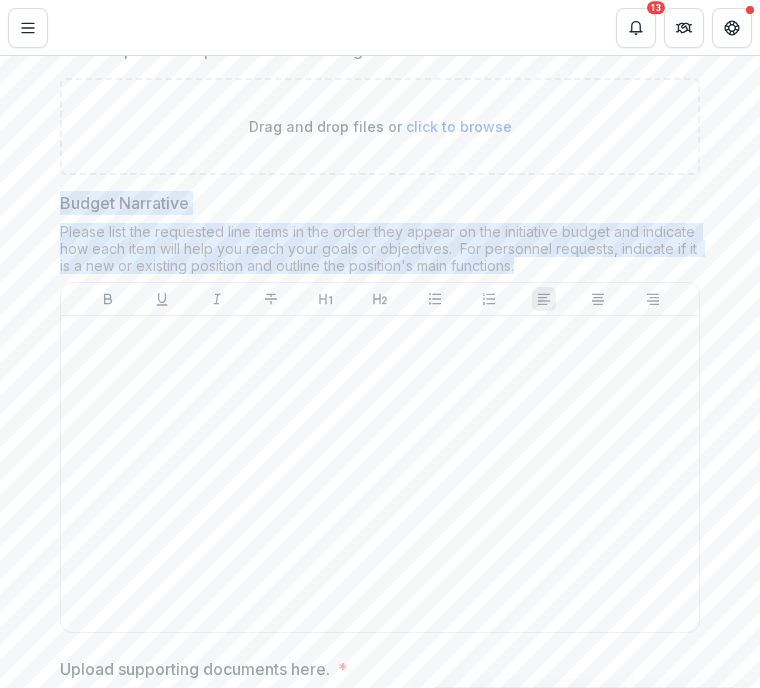 drag, startPoint x: 516, startPoint y: 284, endPoint x: 58, endPoint y: 231, distance: 461.0564 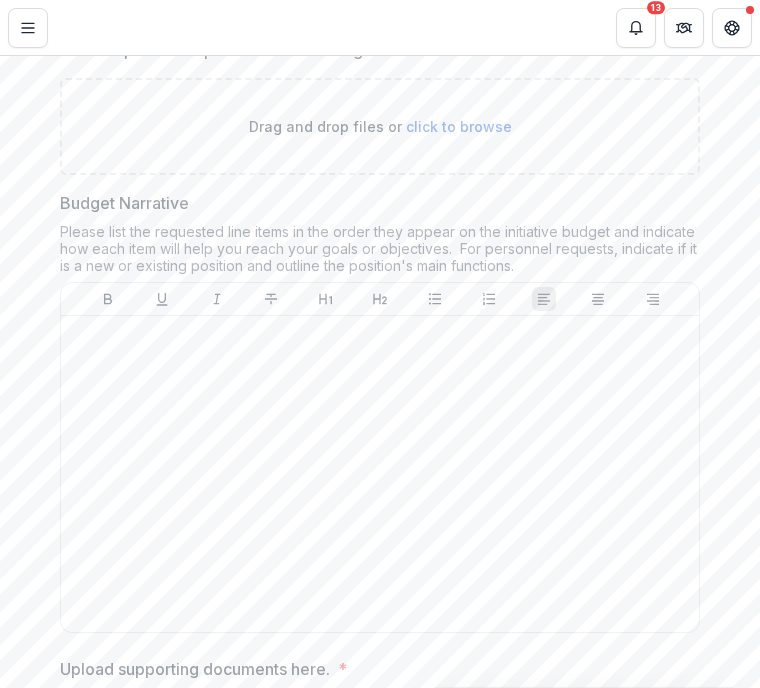 drag, startPoint x: 520, startPoint y: 287, endPoint x: 47, endPoint y: 251, distance: 474.368 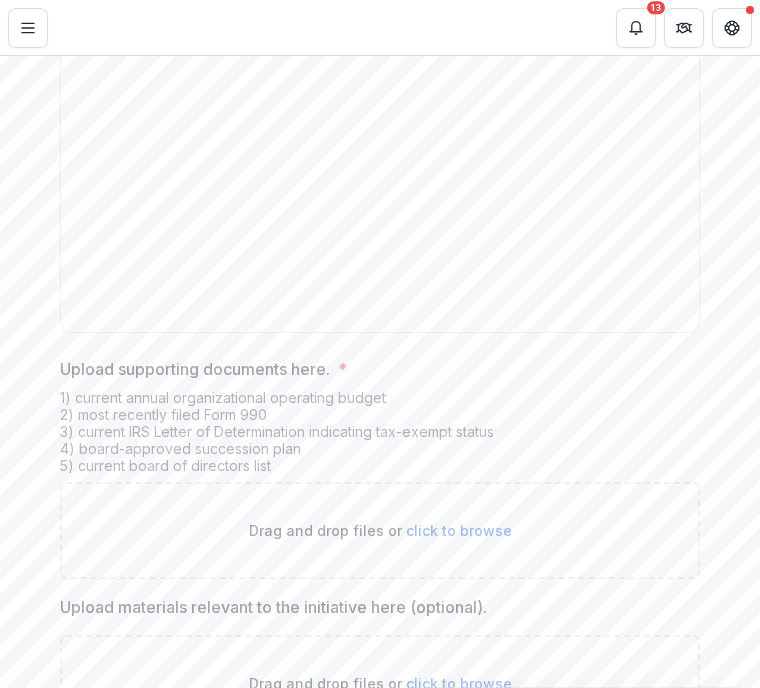 scroll, scrollTop: 15566, scrollLeft: 0, axis: vertical 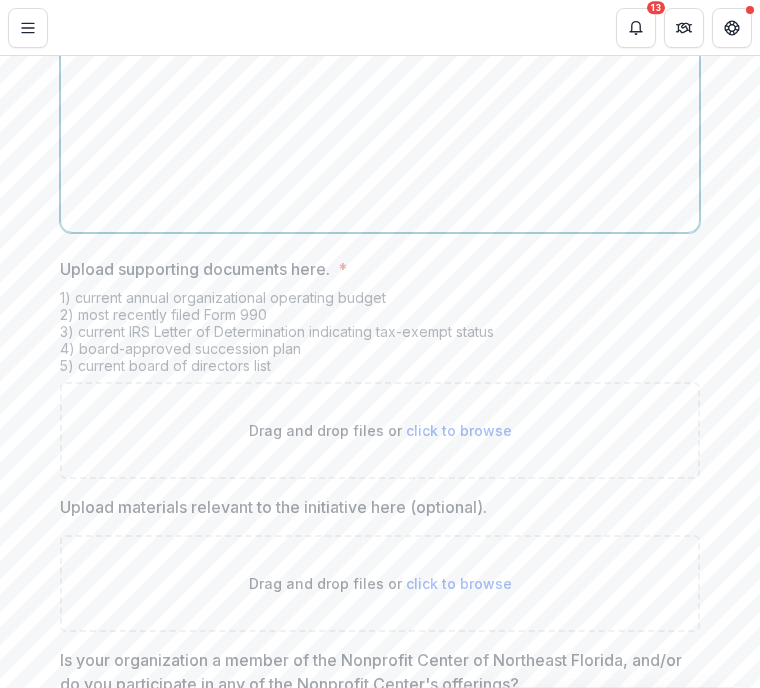 click at bounding box center [380, 74] 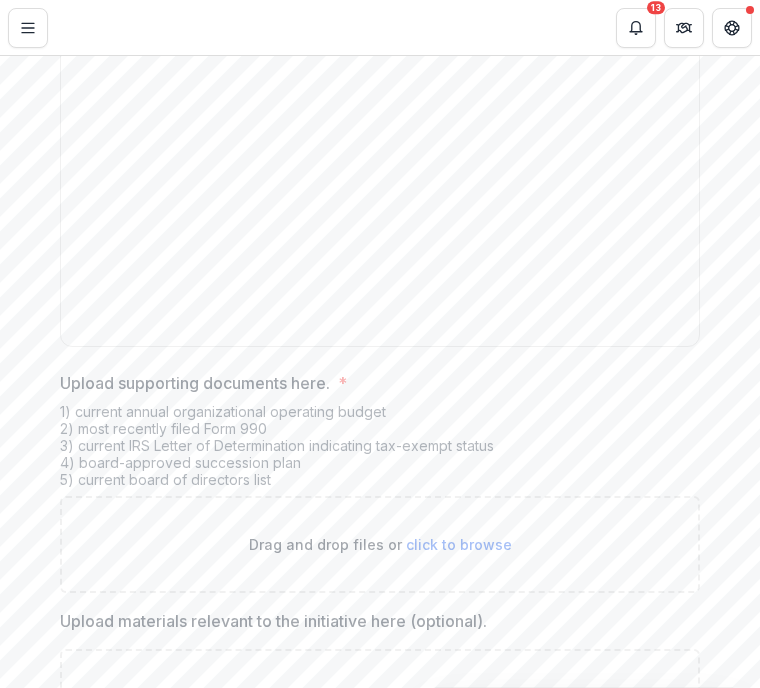 click on "Upload supporting documents here. *" at bounding box center (374, 383) 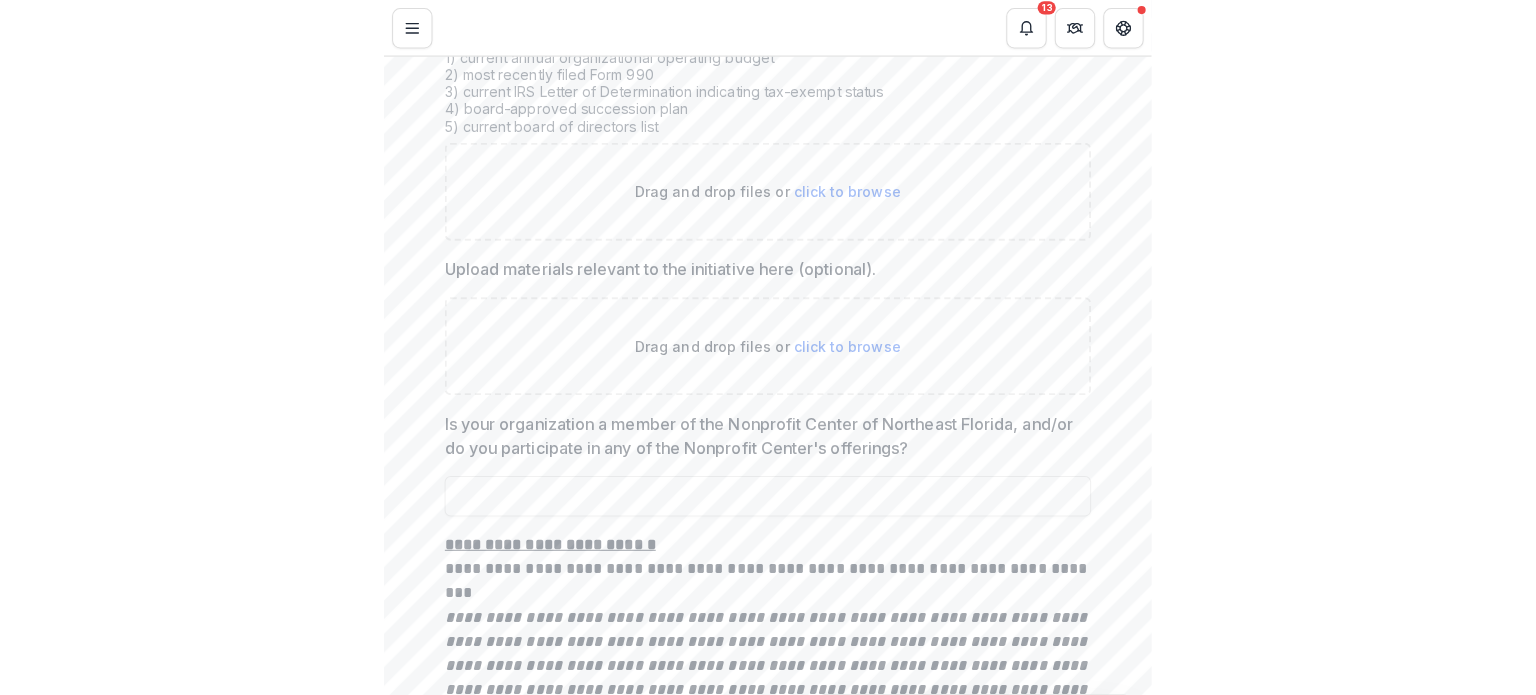 scroll, scrollTop: 15852, scrollLeft: 0, axis: vertical 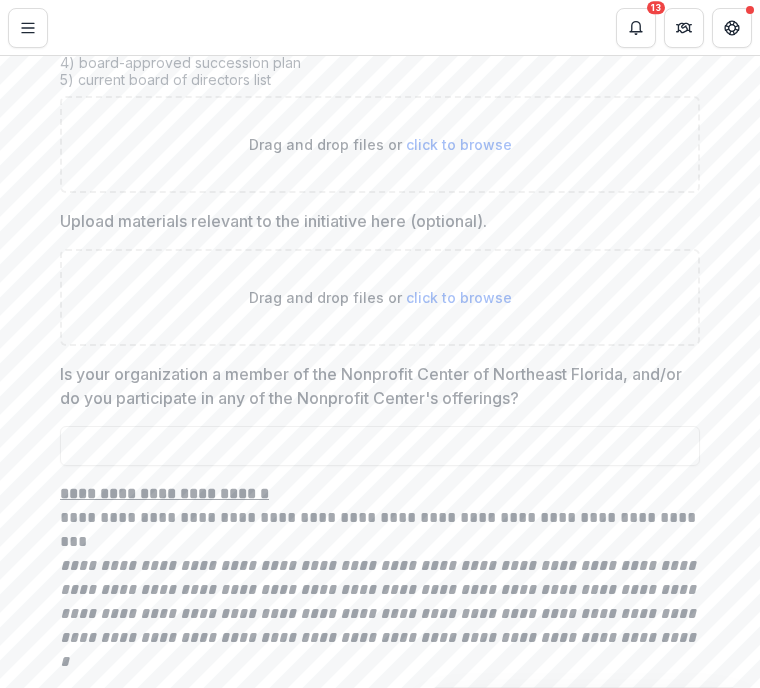 drag, startPoint x: 502, startPoint y: 27, endPoint x: 752, endPoint y: 27, distance: 250 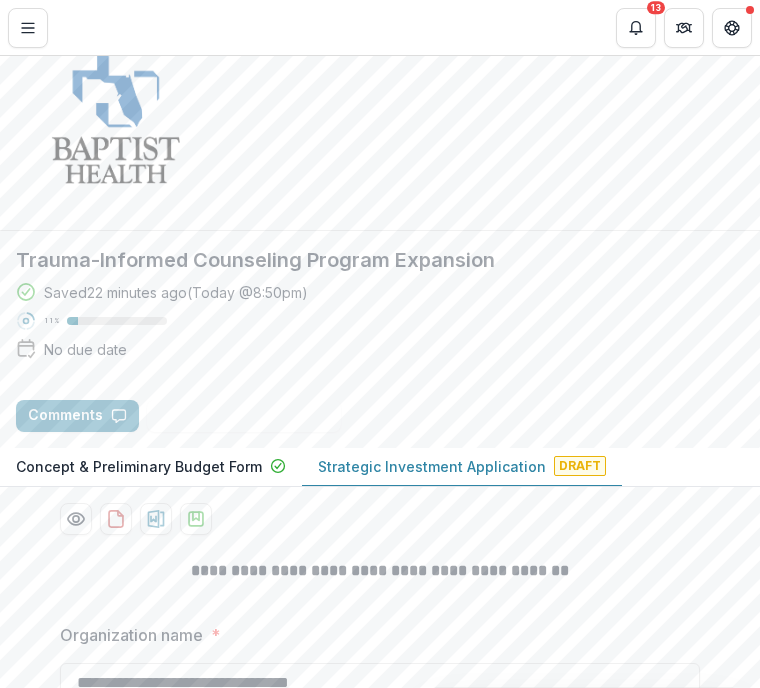 scroll, scrollTop: 0, scrollLeft: 0, axis: both 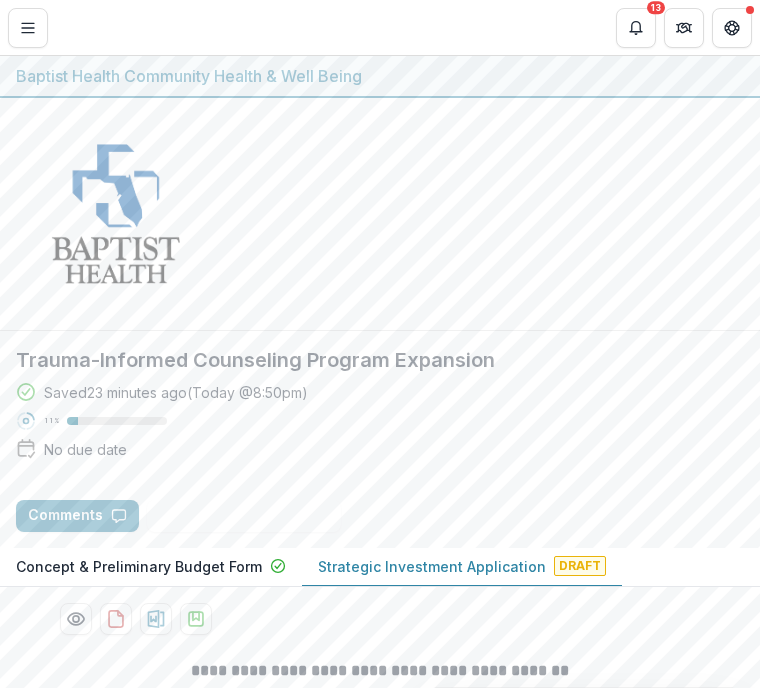 click at bounding box center [380, 214] 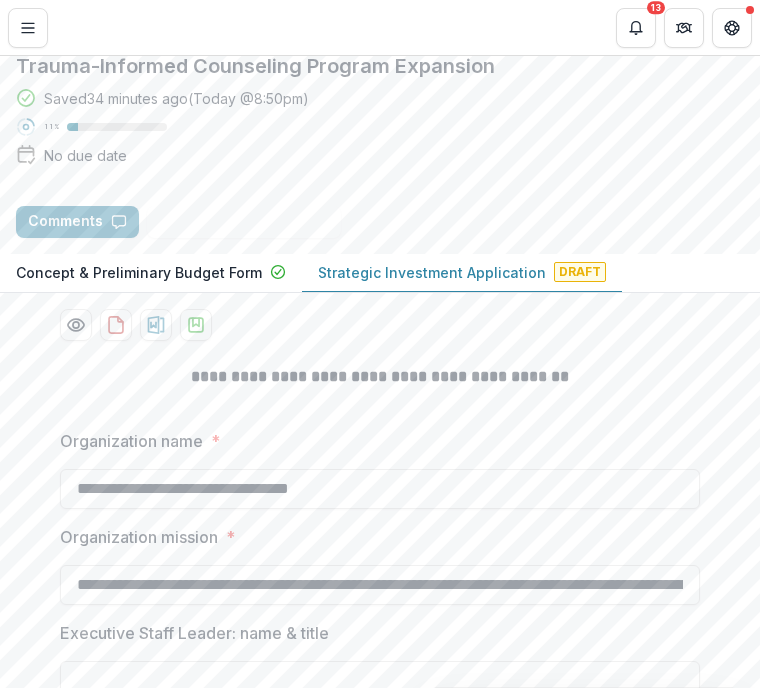scroll, scrollTop: 300, scrollLeft: 0, axis: vertical 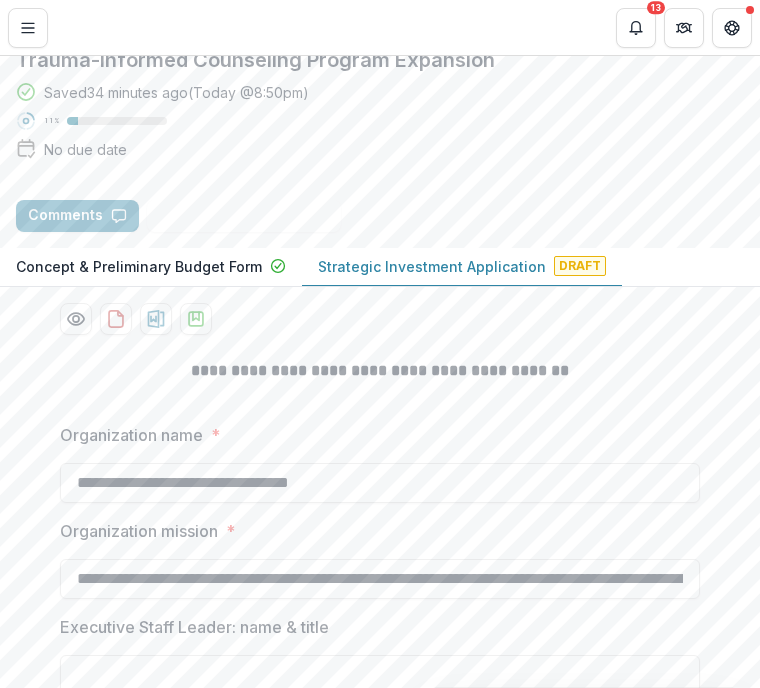 click at bounding box center (380, 395) 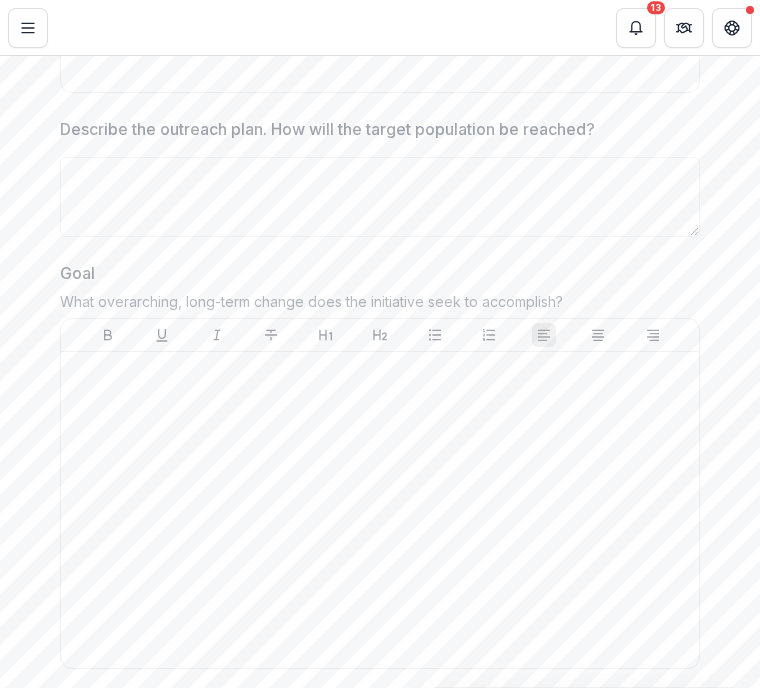 scroll, scrollTop: 5400, scrollLeft: 0, axis: vertical 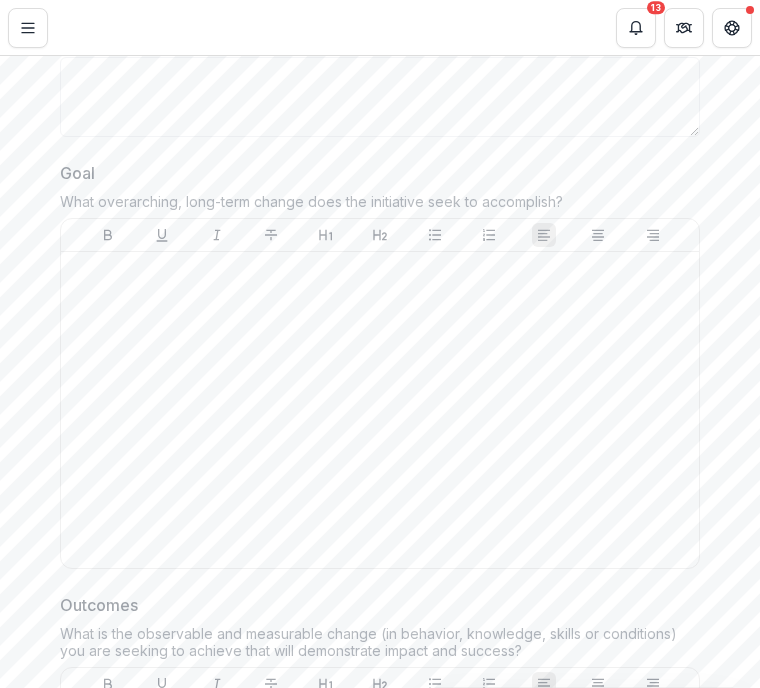drag, startPoint x: 569, startPoint y: 221, endPoint x: 49, endPoint y: 199, distance: 520.46515 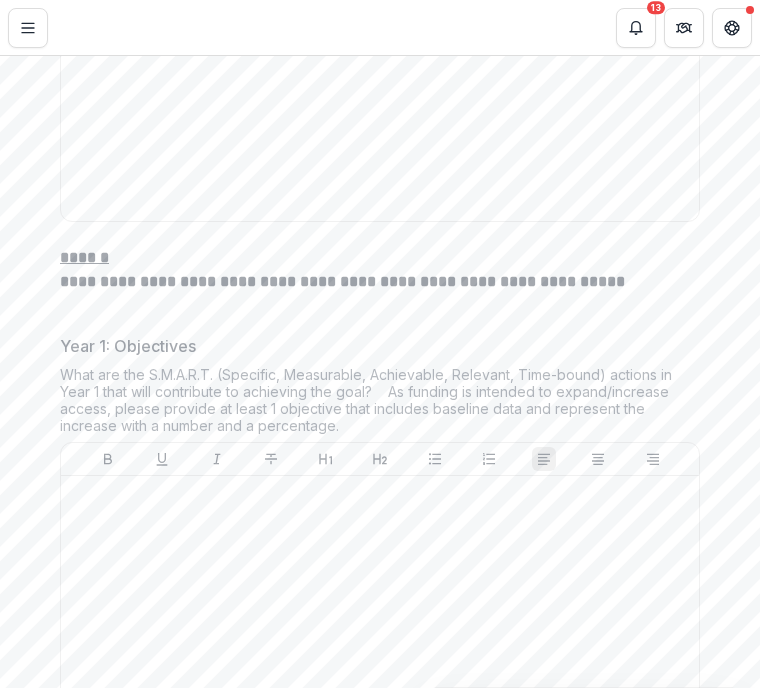 scroll, scrollTop: 6200, scrollLeft: 0, axis: vertical 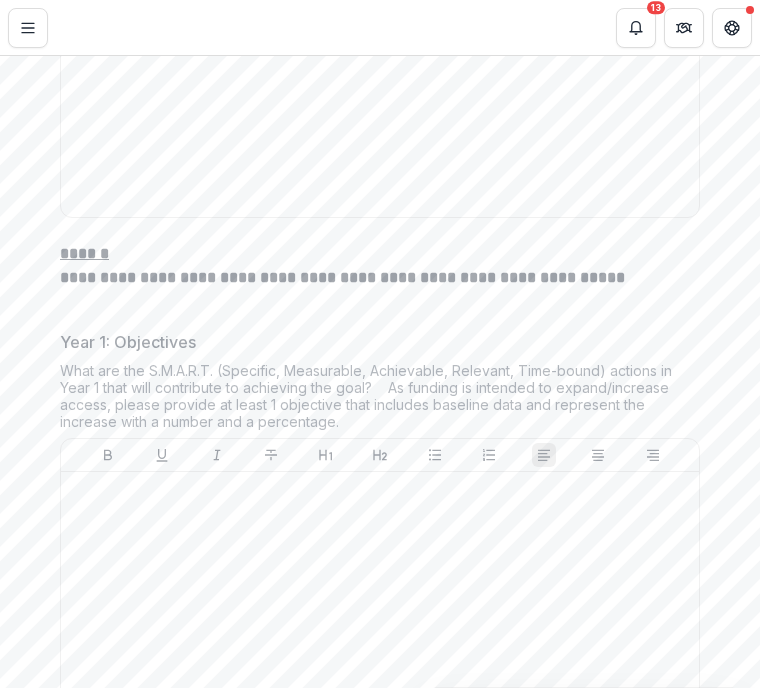 click on "**********" at bounding box center (380, 2668) 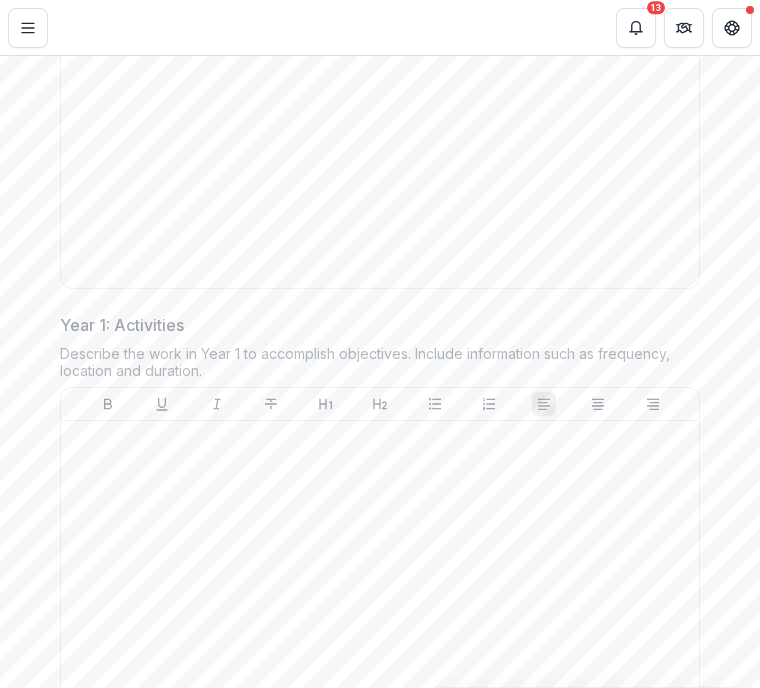 scroll, scrollTop: 6800, scrollLeft: 0, axis: vertical 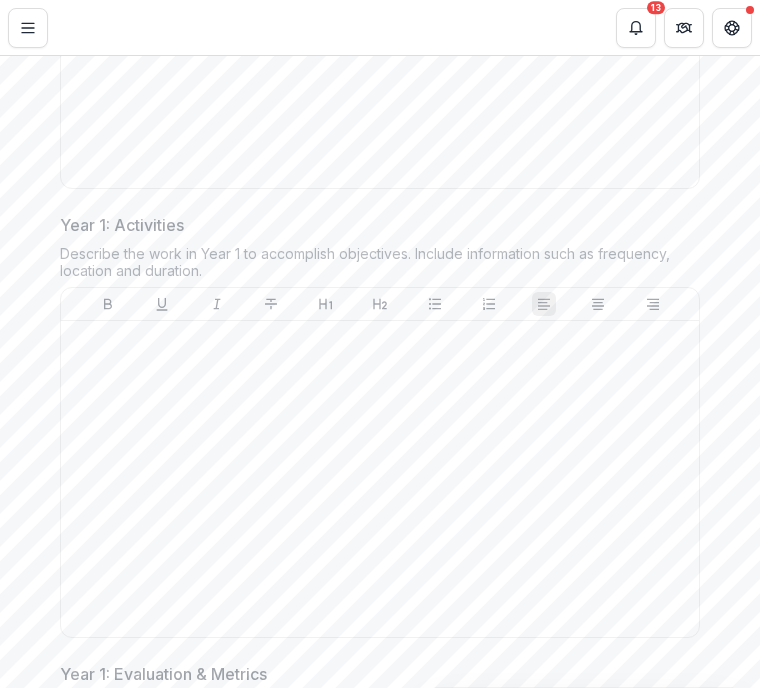 click on "Year 1: Activities Describe the work in Year 1 to accomplish objectives. Include information such as frequency, location and duration." at bounding box center [380, 429] 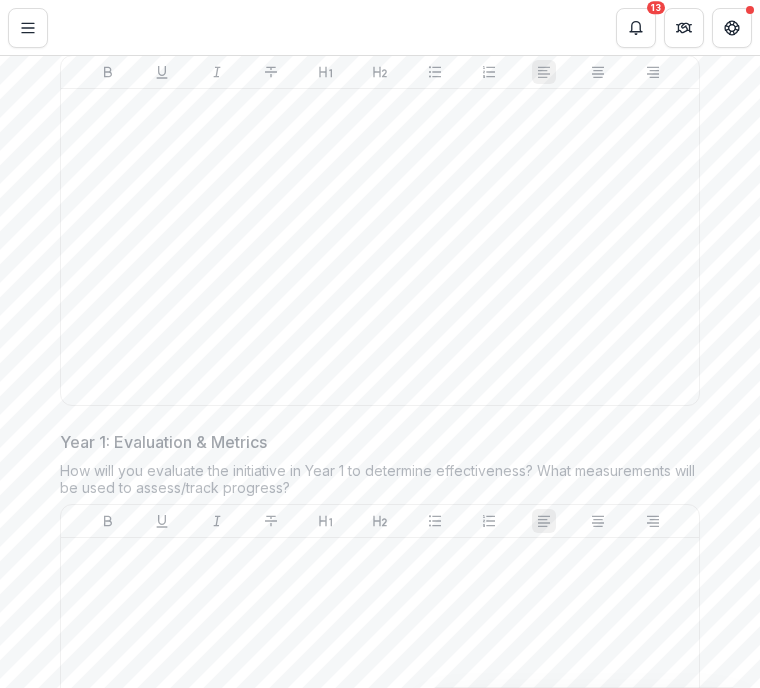 scroll, scrollTop: 7000, scrollLeft: 0, axis: vertical 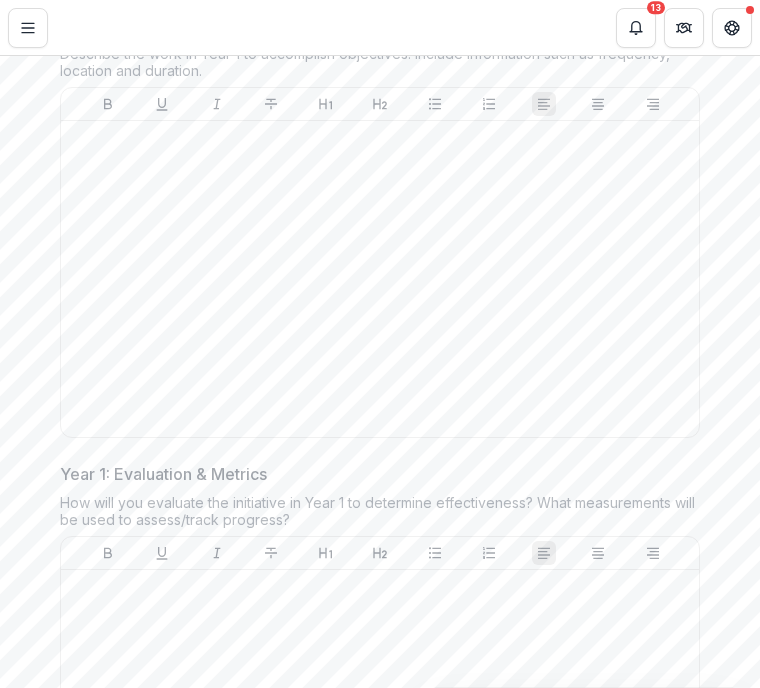 click on "Year 1: Evaluation & Metrics" at bounding box center (374, 474) 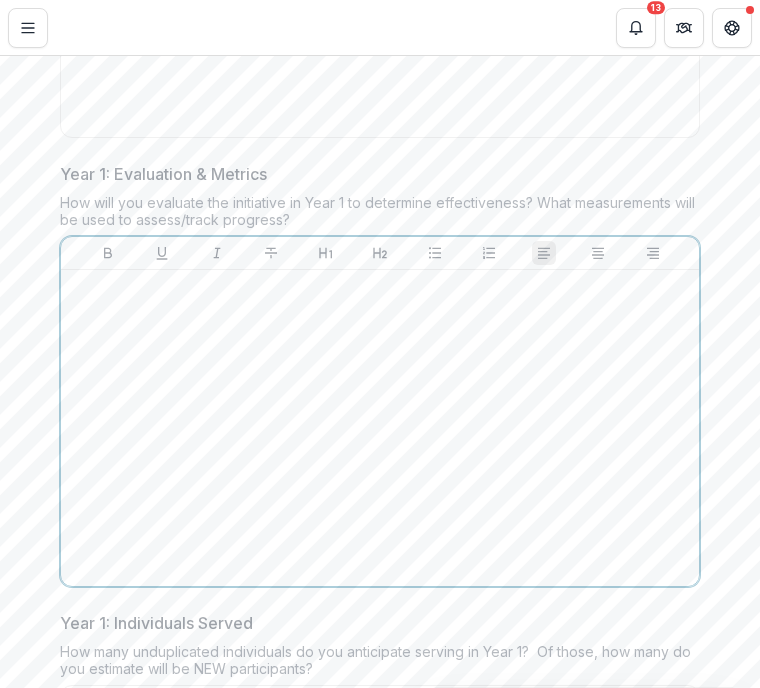 scroll, scrollTop: 7500, scrollLeft: 0, axis: vertical 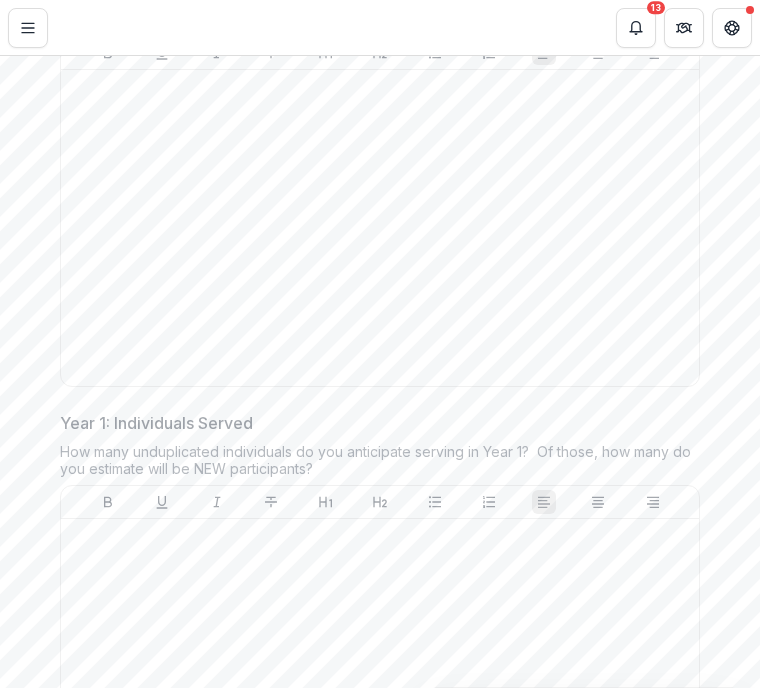 click on "Year 1:  Individuals Served" at bounding box center (374, 423) 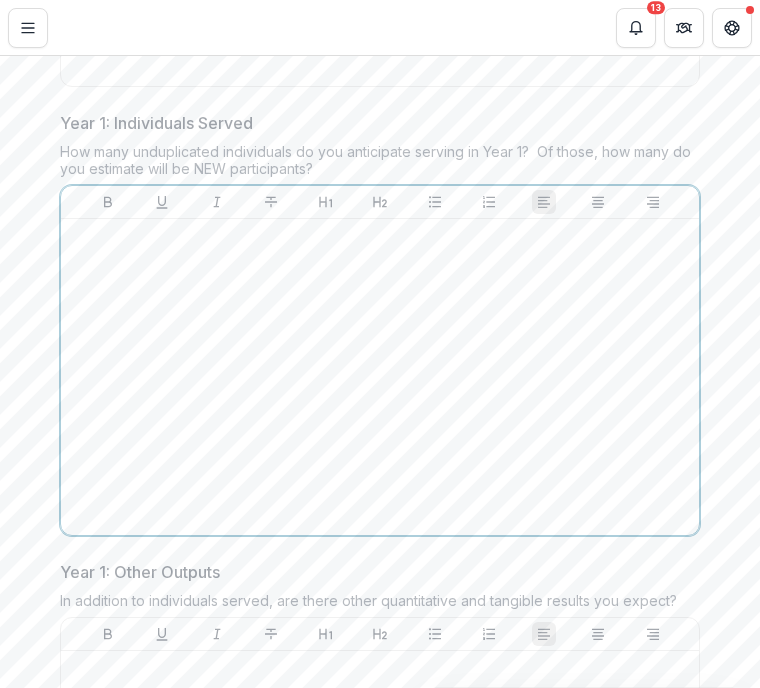 scroll, scrollTop: 8100, scrollLeft: 0, axis: vertical 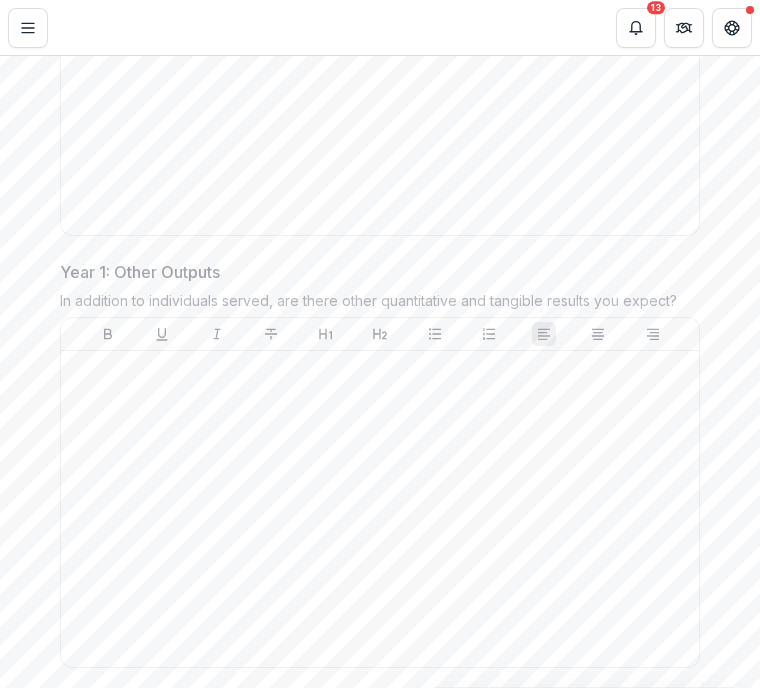 click on "Year 1: Other Outputs" at bounding box center [374, 272] 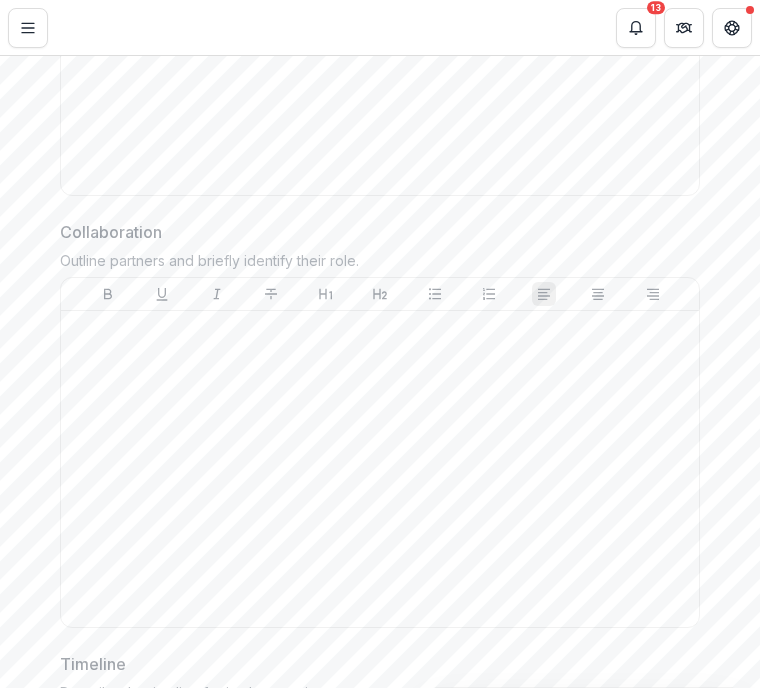 scroll, scrollTop: 13400, scrollLeft: 0, axis: vertical 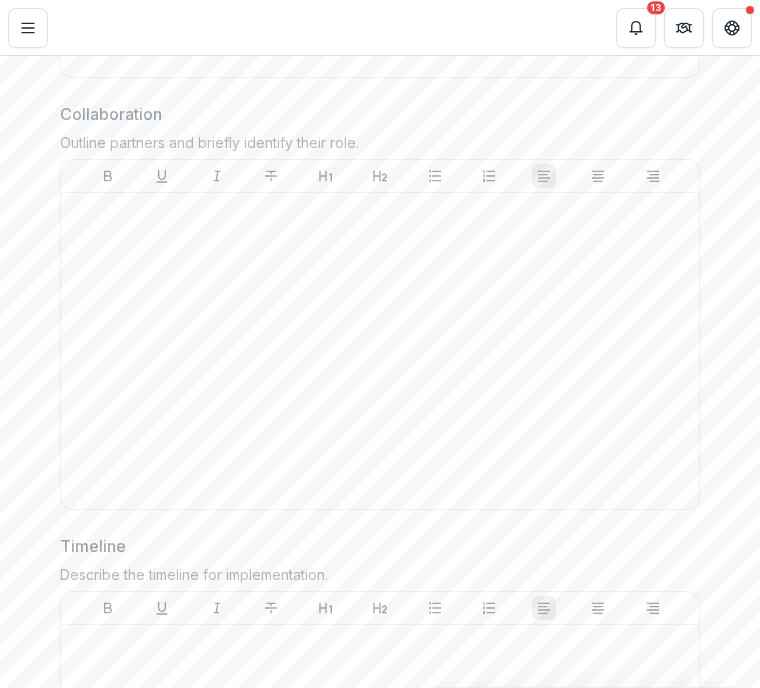 drag, startPoint x: 433, startPoint y: 584, endPoint x: 425, endPoint y: 465, distance: 119.26861 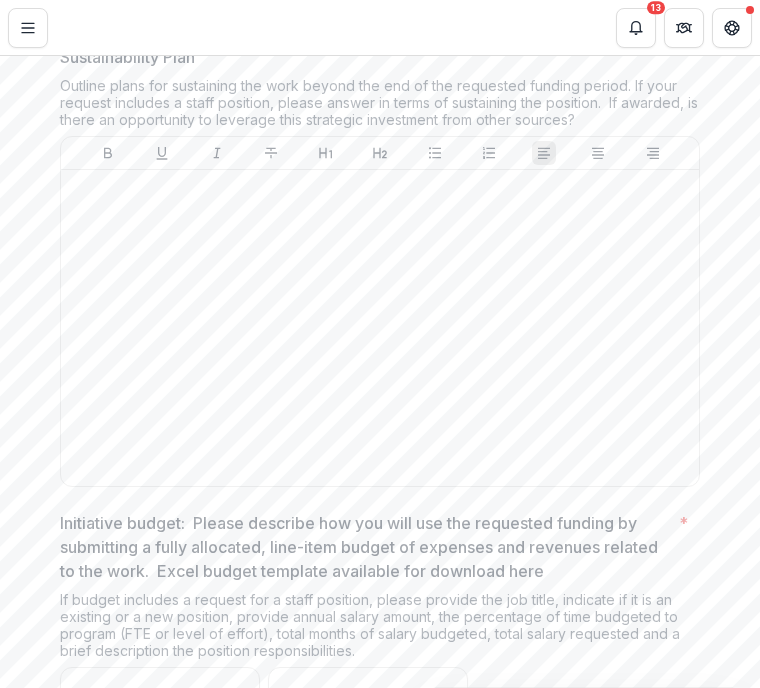 scroll, scrollTop: 14300, scrollLeft: 0, axis: vertical 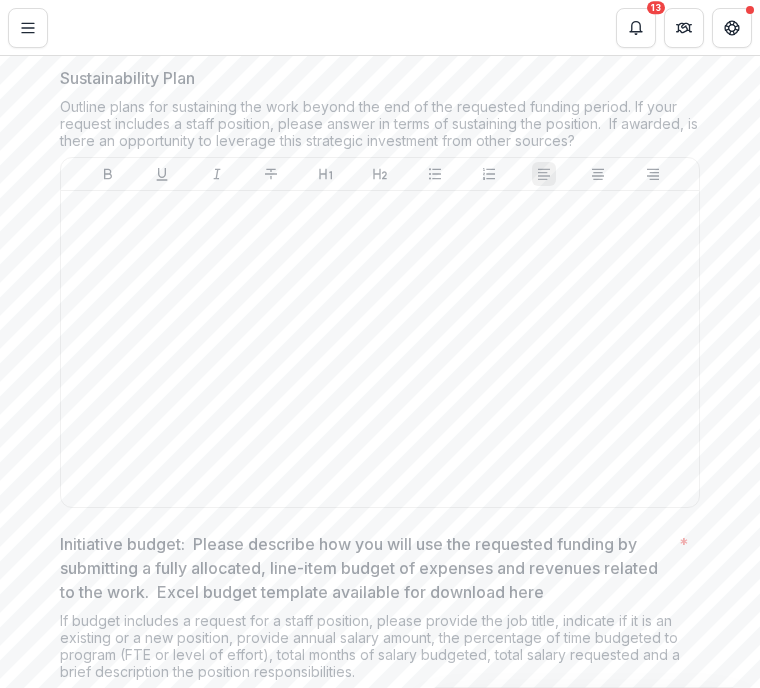 drag, startPoint x: 440, startPoint y: 601, endPoint x: 470, endPoint y: 570, distance: 43.13931 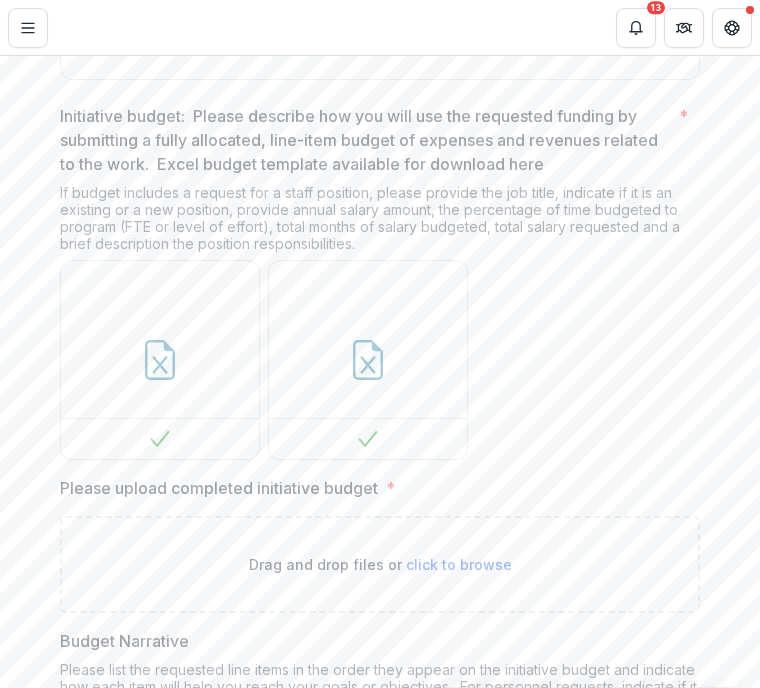 scroll, scrollTop: 14800, scrollLeft: 0, axis: vertical 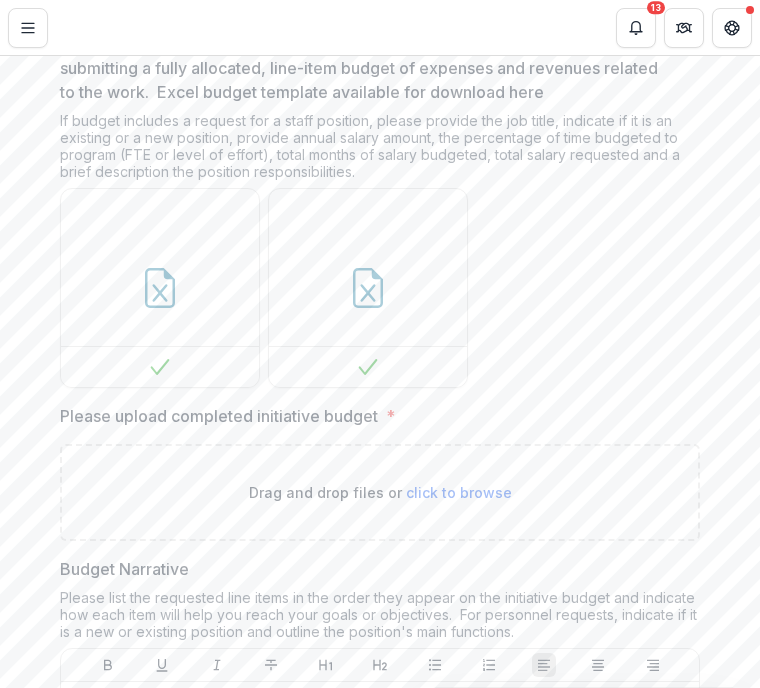 click at bounding box center (380, 288) 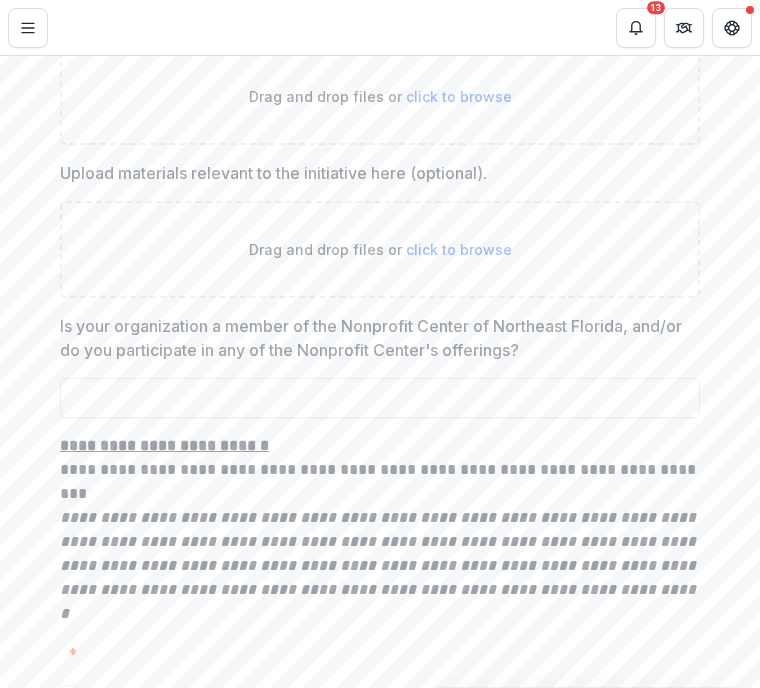 scroll, scrollTop: 16100, scrollLeft: 0, axis: vertical 